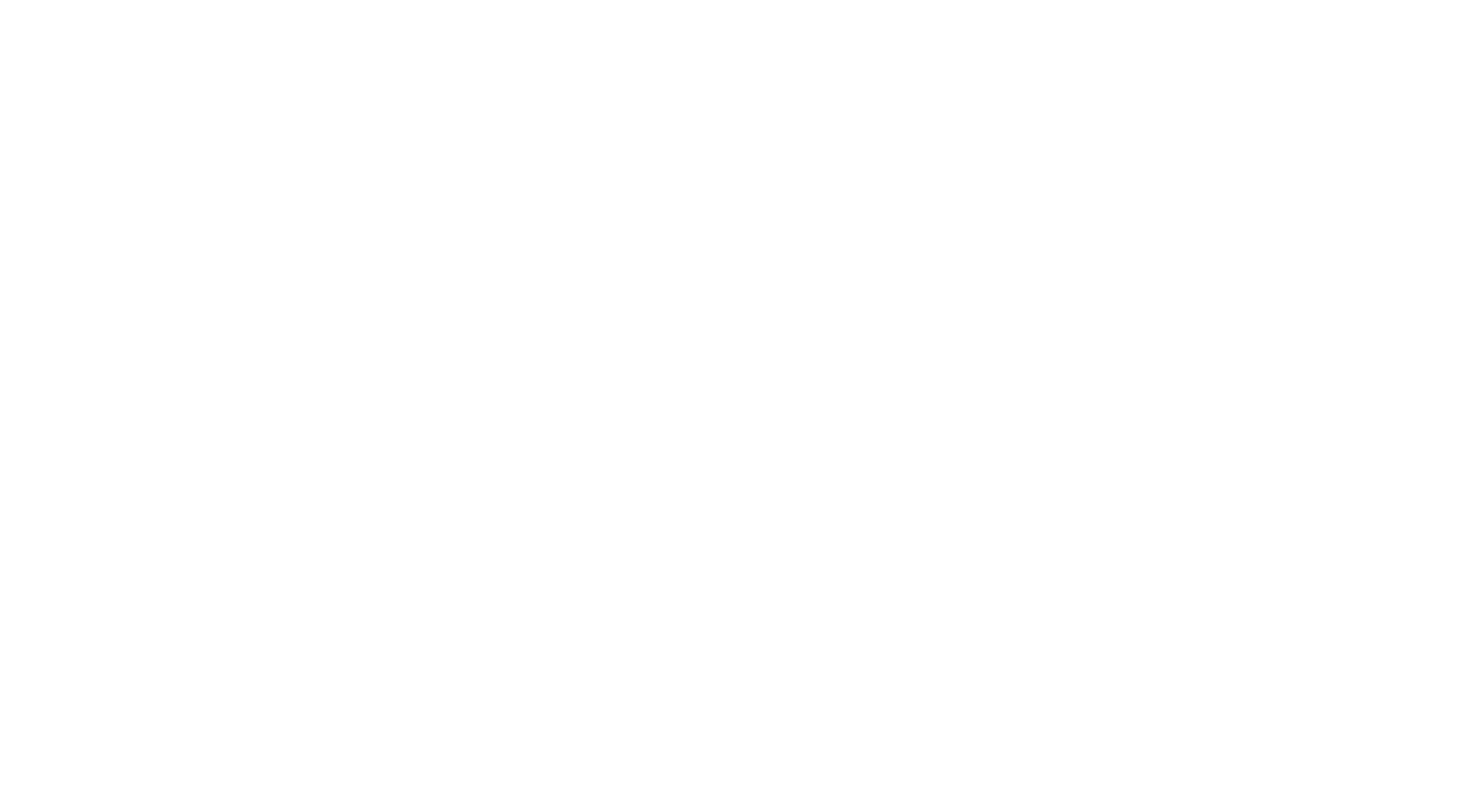scroll, scrollTop: 0, scrollLeft: 0, axis: both 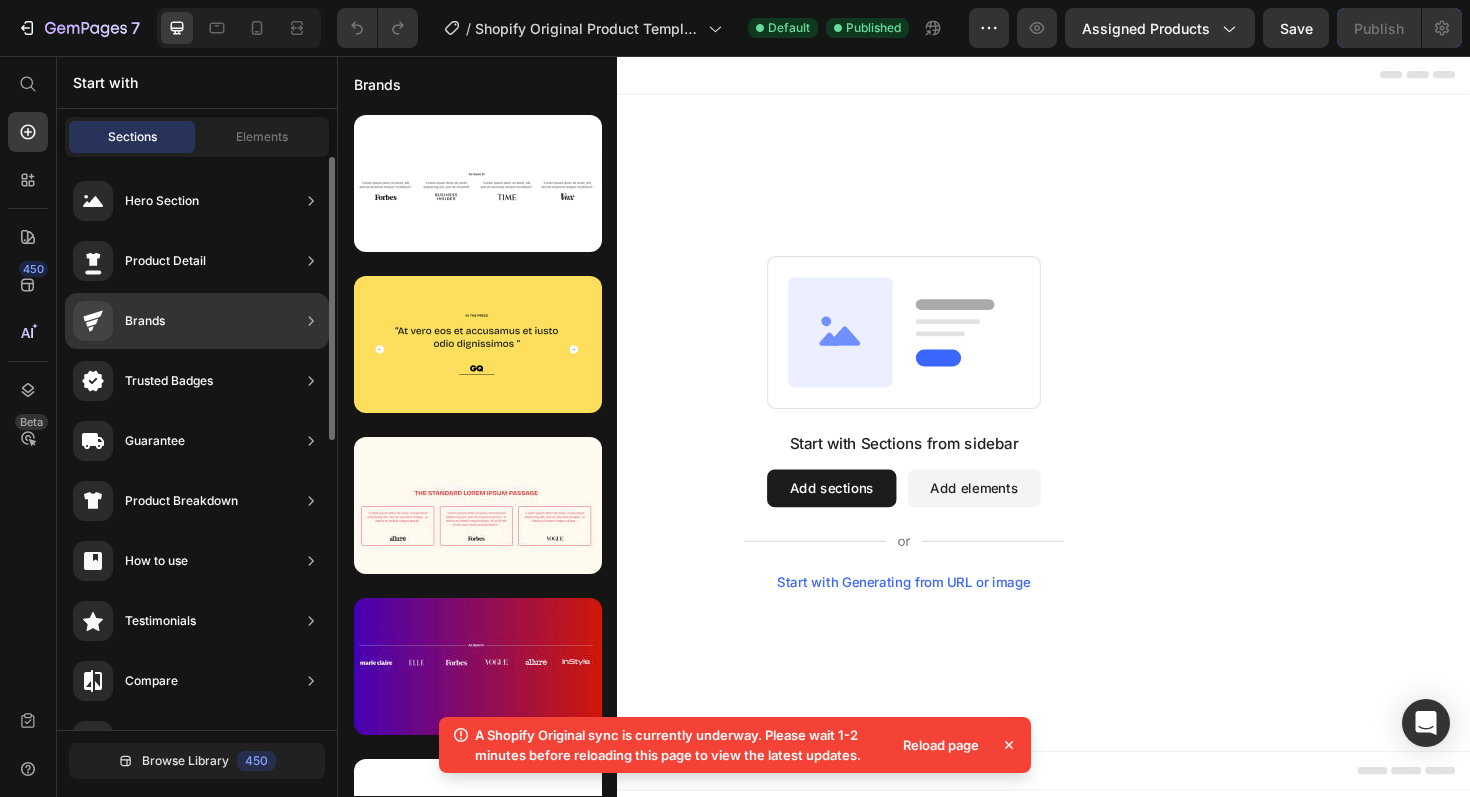 click on "Brands" 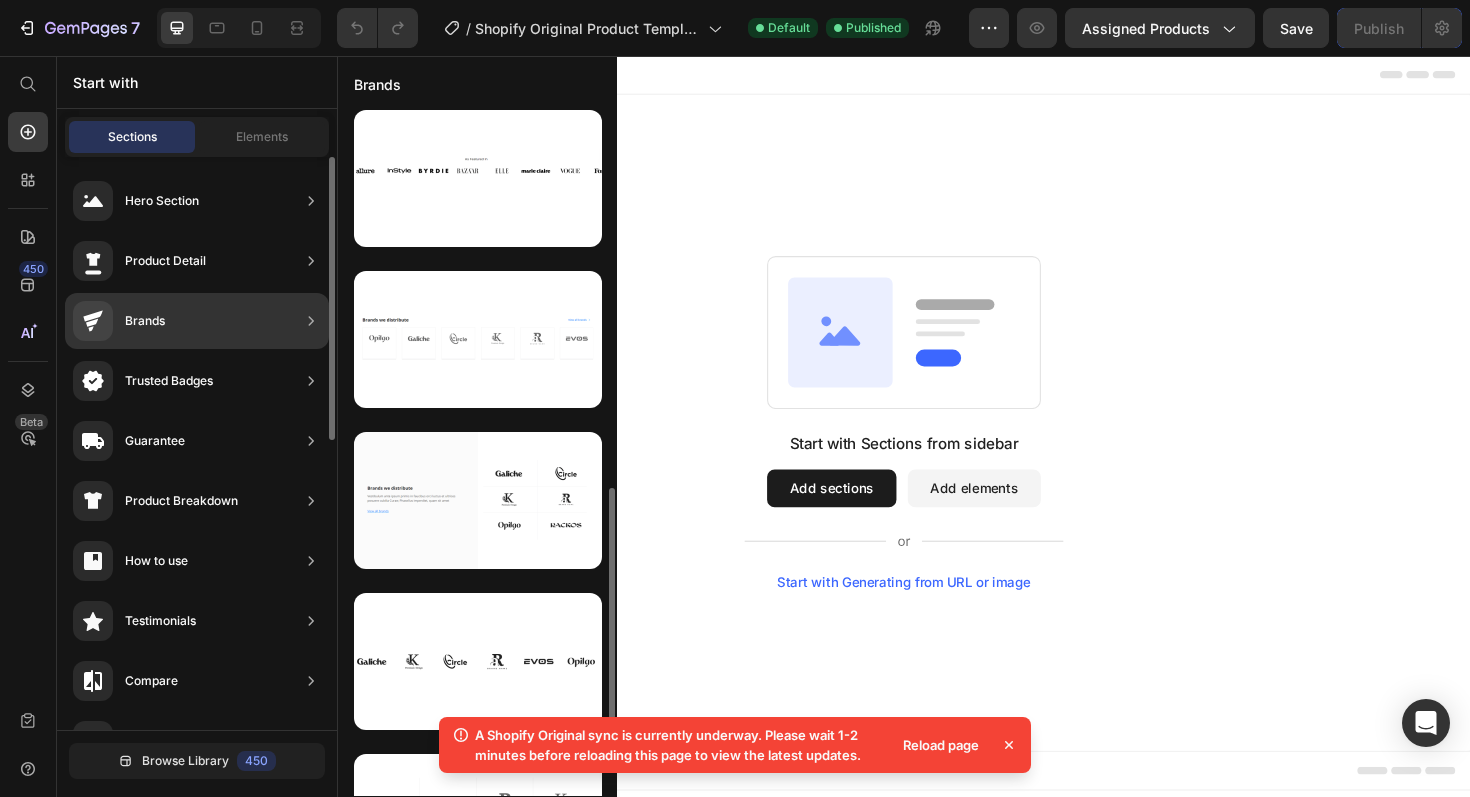 scroll, scrollTop: 106, scrollLeft: 0, axis: vertical 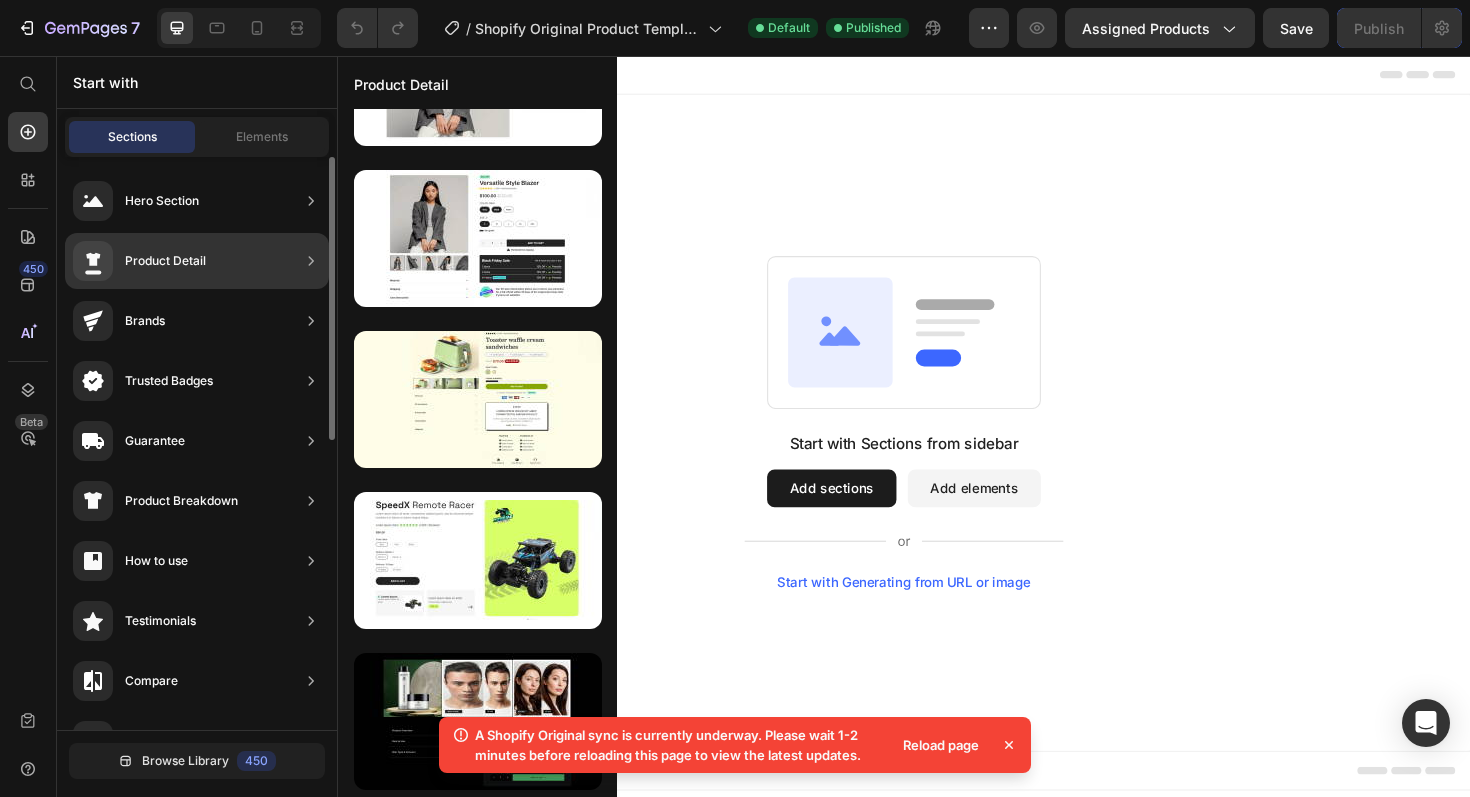 click on "Product Detail" at bounding box center [165, 261] 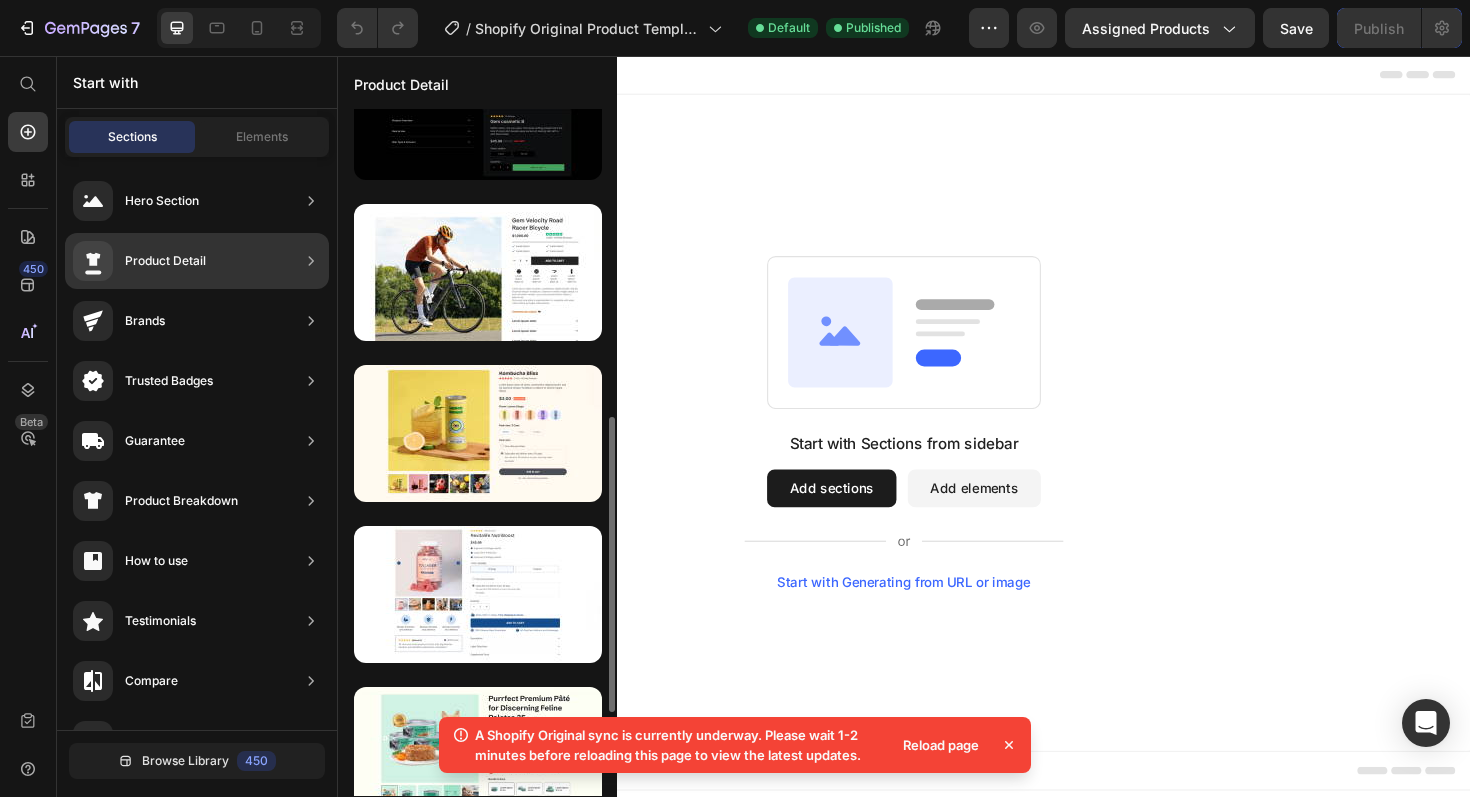 scroll, scrollTop: 0, scrollLeft: 0, axis: both 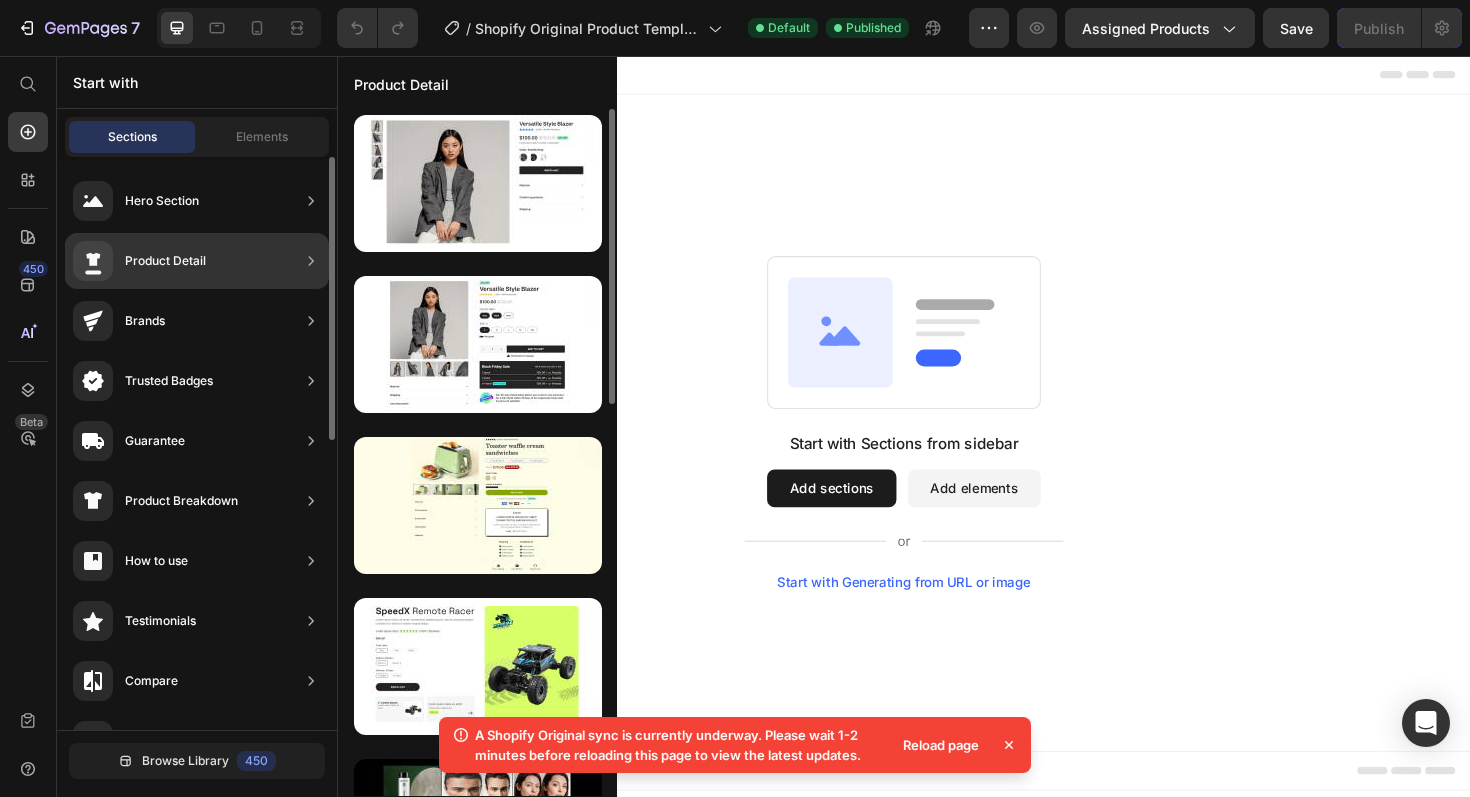 click on "Hero Section" 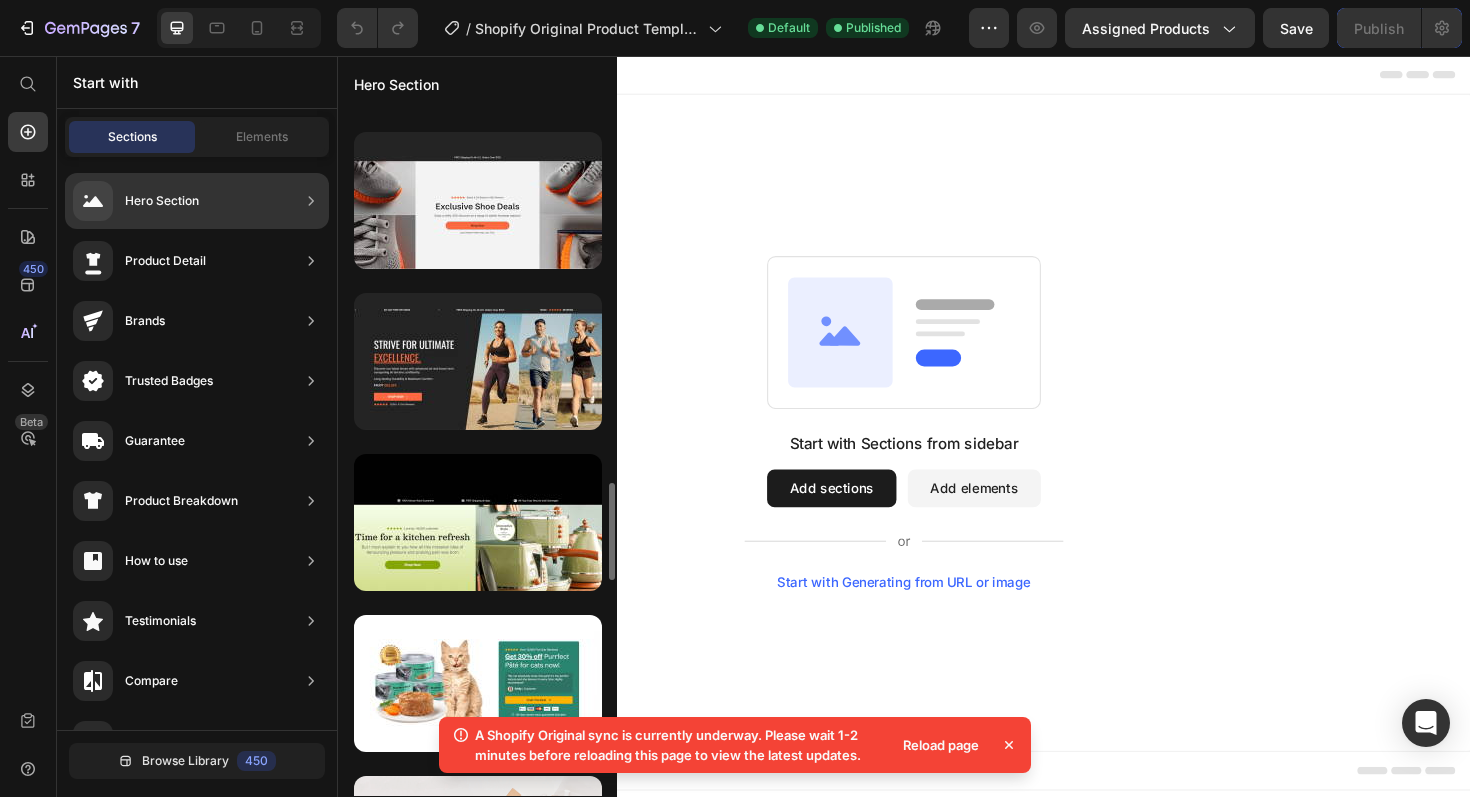 scroll, scrollTop: 2572, scrollLeft: 0, axis: vertical 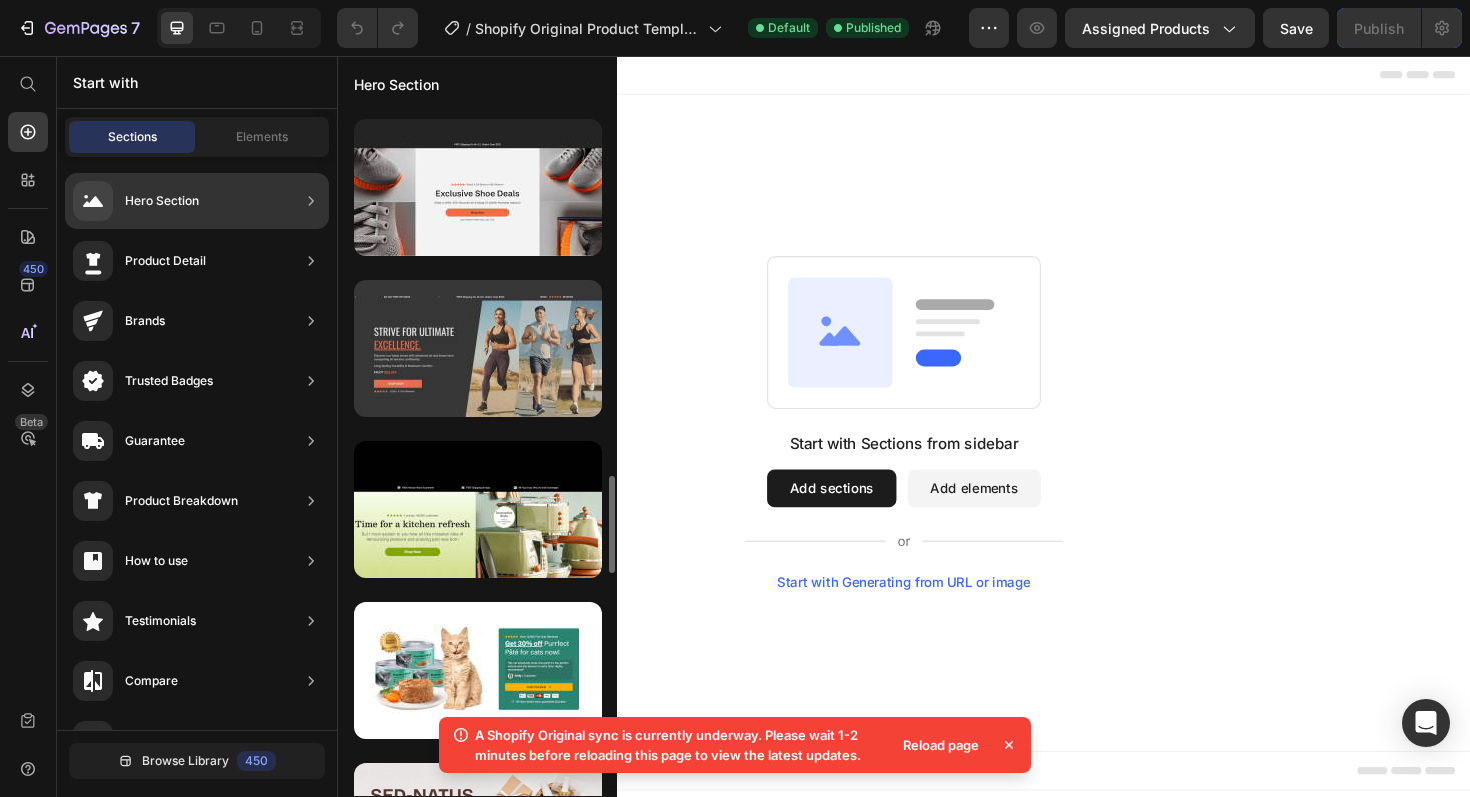 click at bounding box center (478, 348) 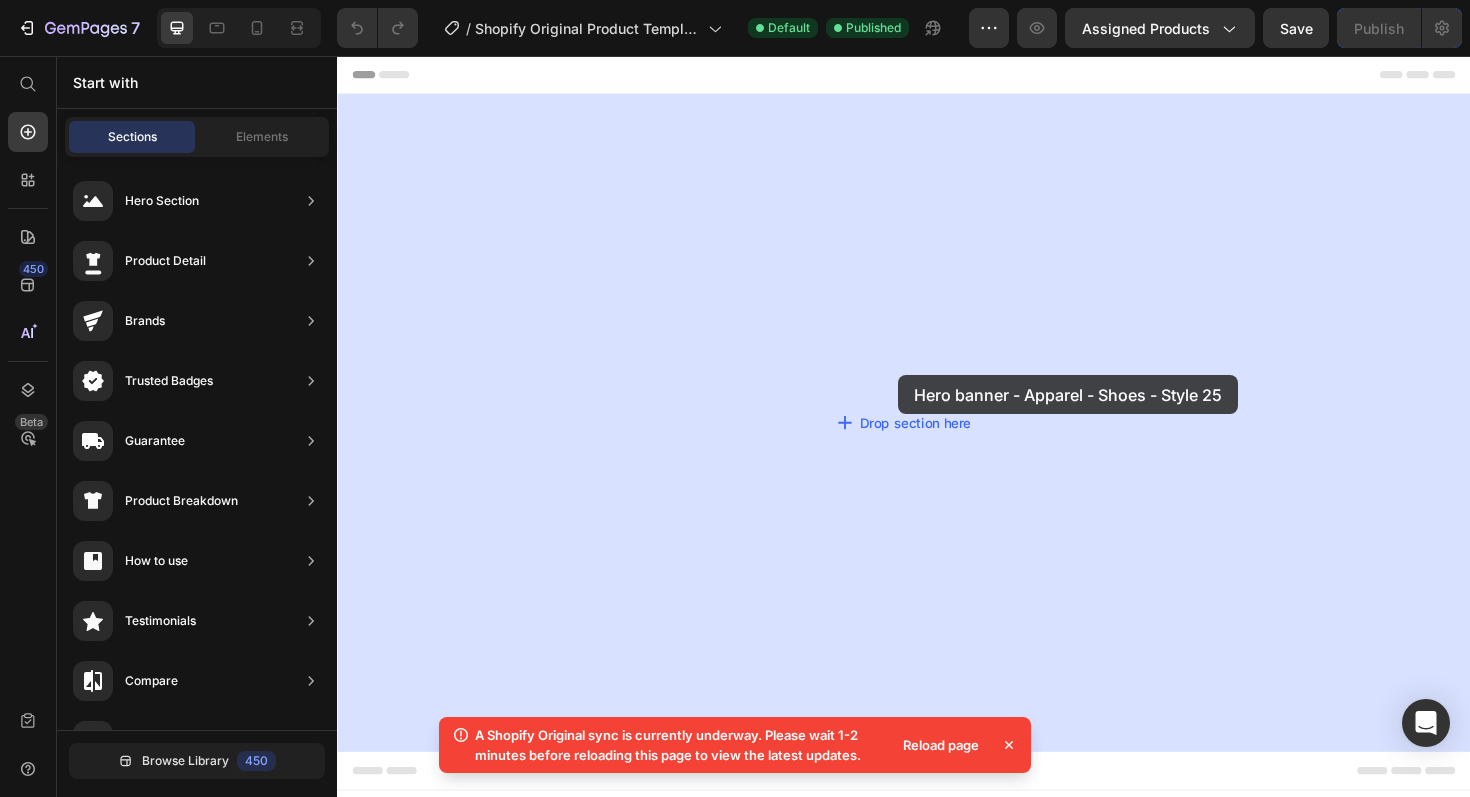drag, startPoint x: 856, startPoint y: 433, endPoint x: 931, endPoint y: 389, distance: 86.95401 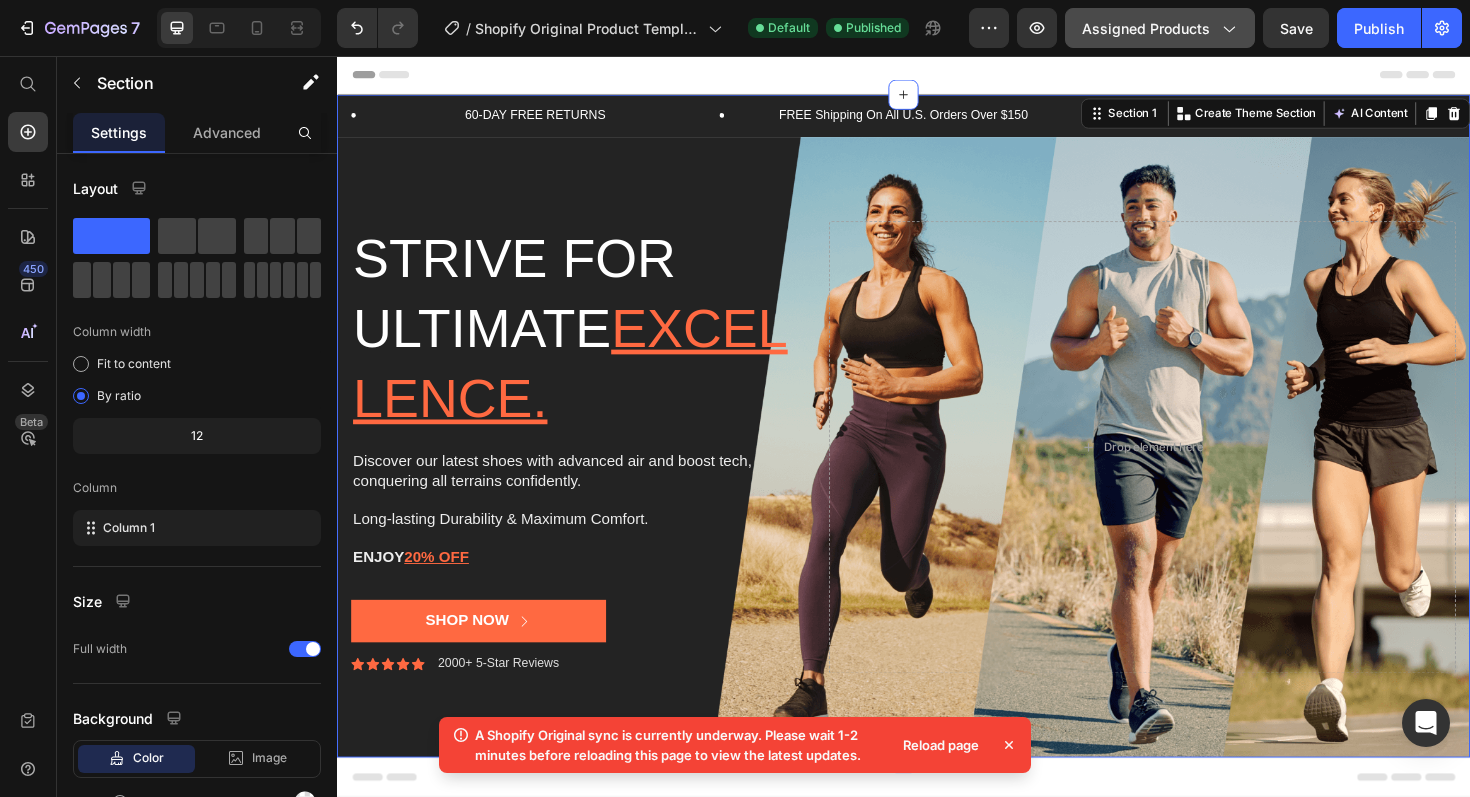 click on "Assigned Products" 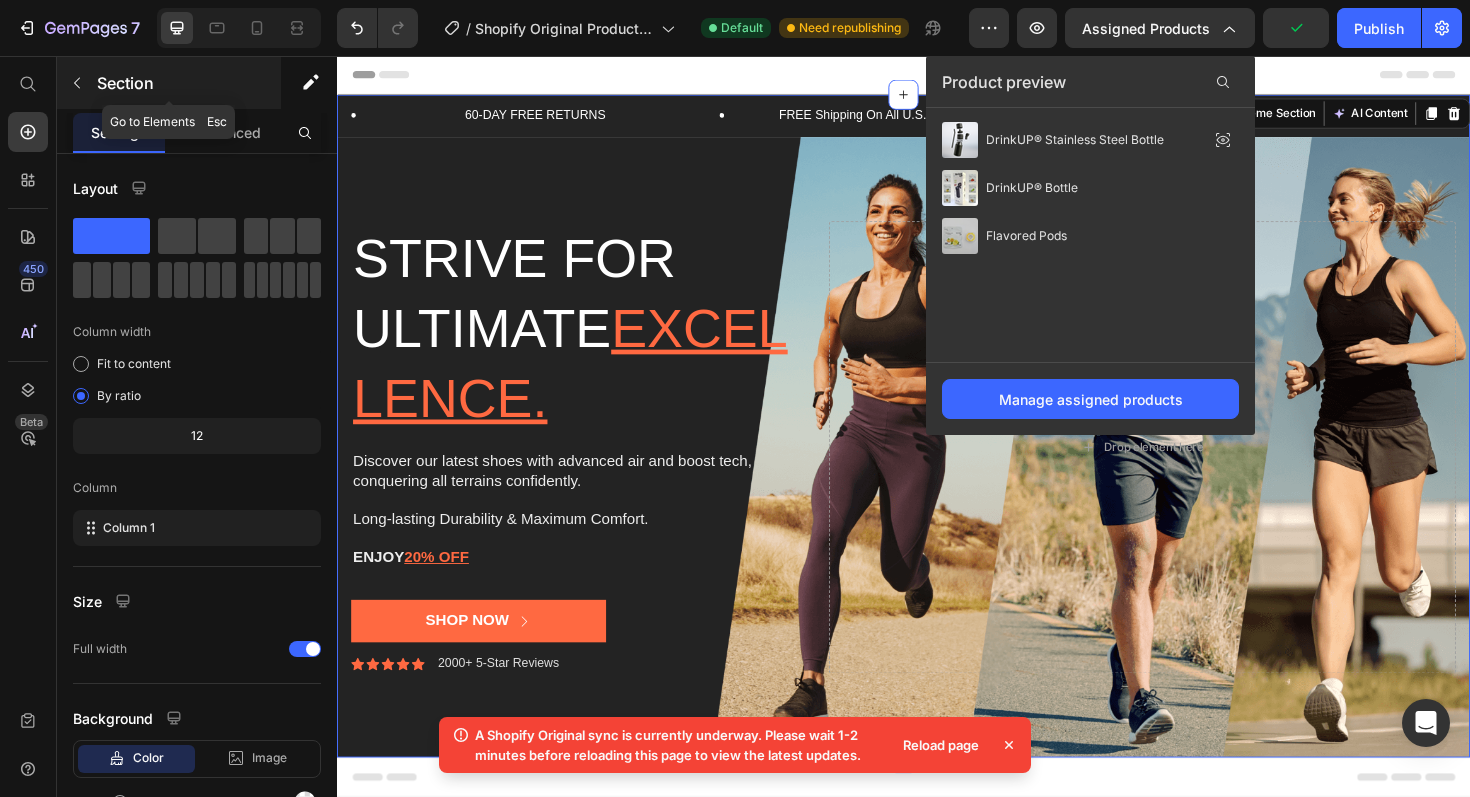 click 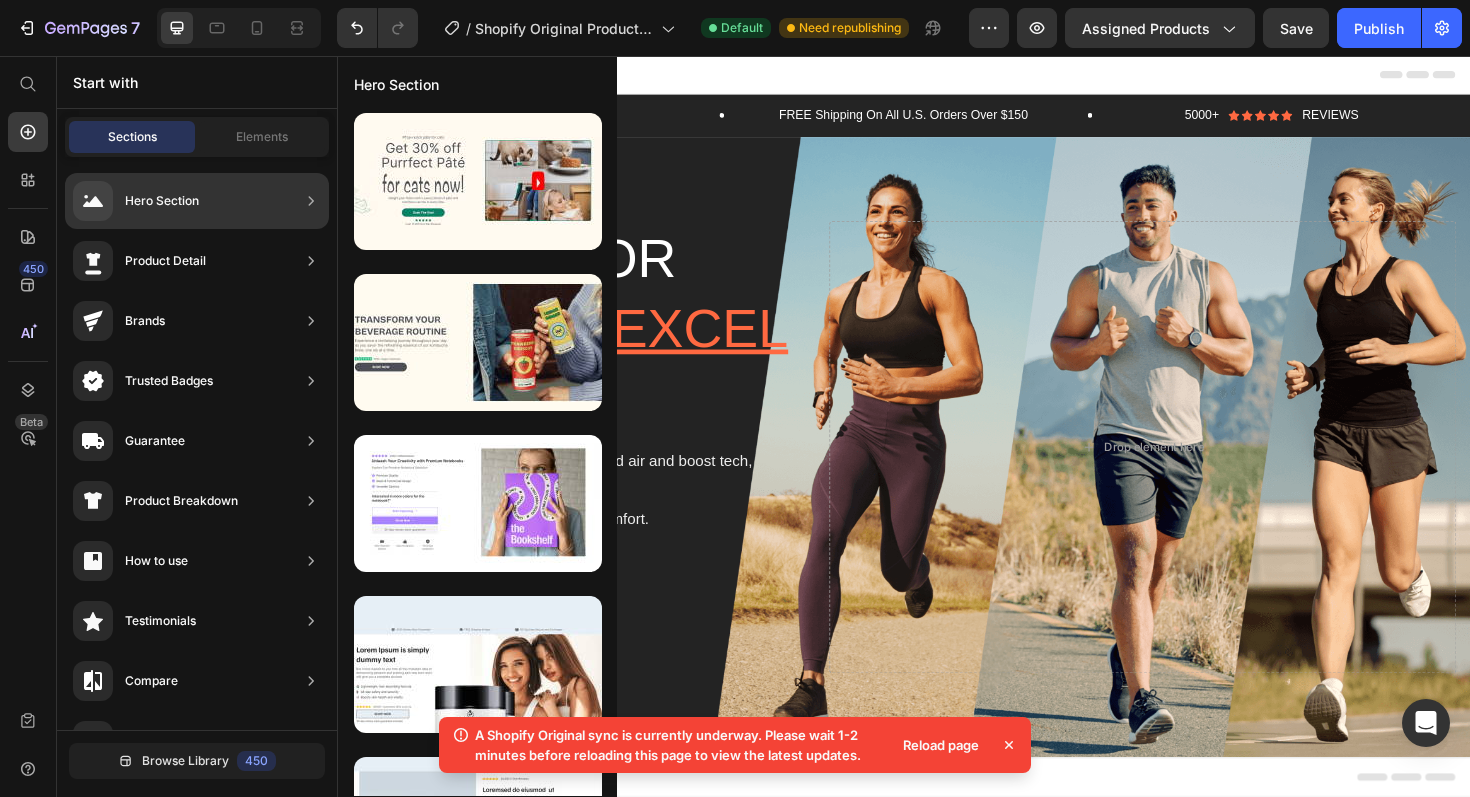 scroll, scrollTop: 0, scrollLeft: 0, axis: both 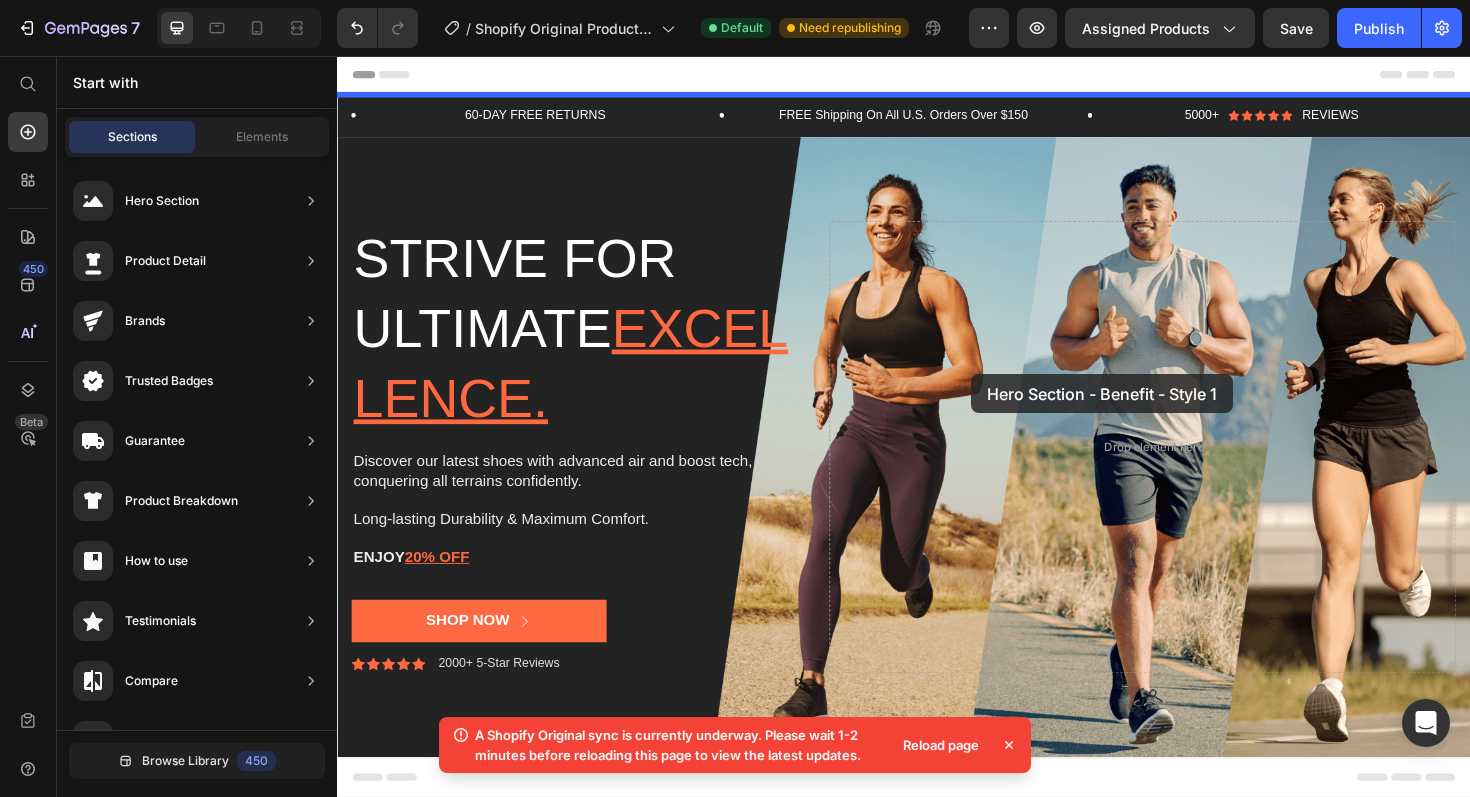 drag, startPoint x: 817, startPoint y: 381, endPoint x: 1004, endPoint y: 388, distance: 187.13097 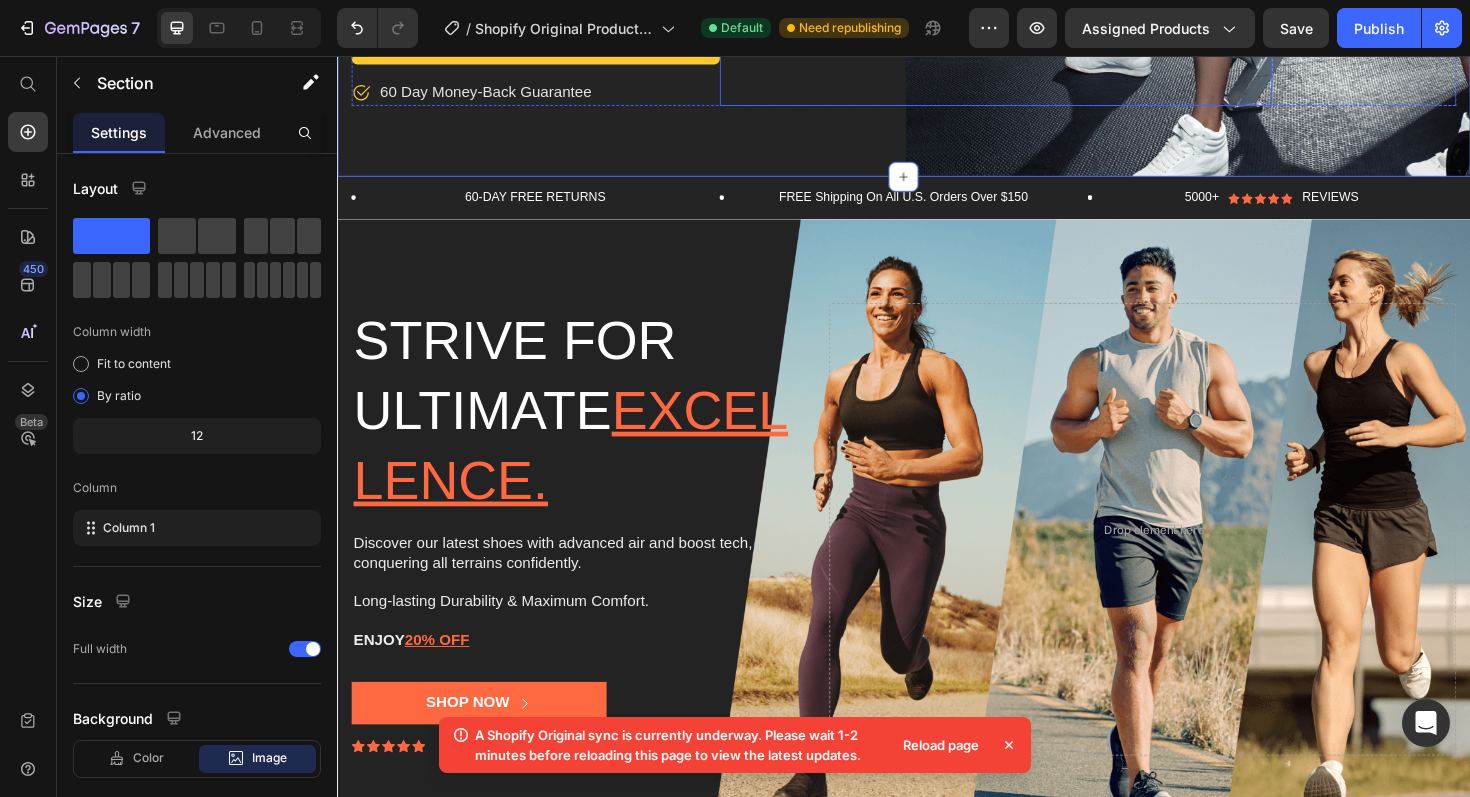 scroll, scrollTop: 929, scrollLeft: 0, axis: vertical 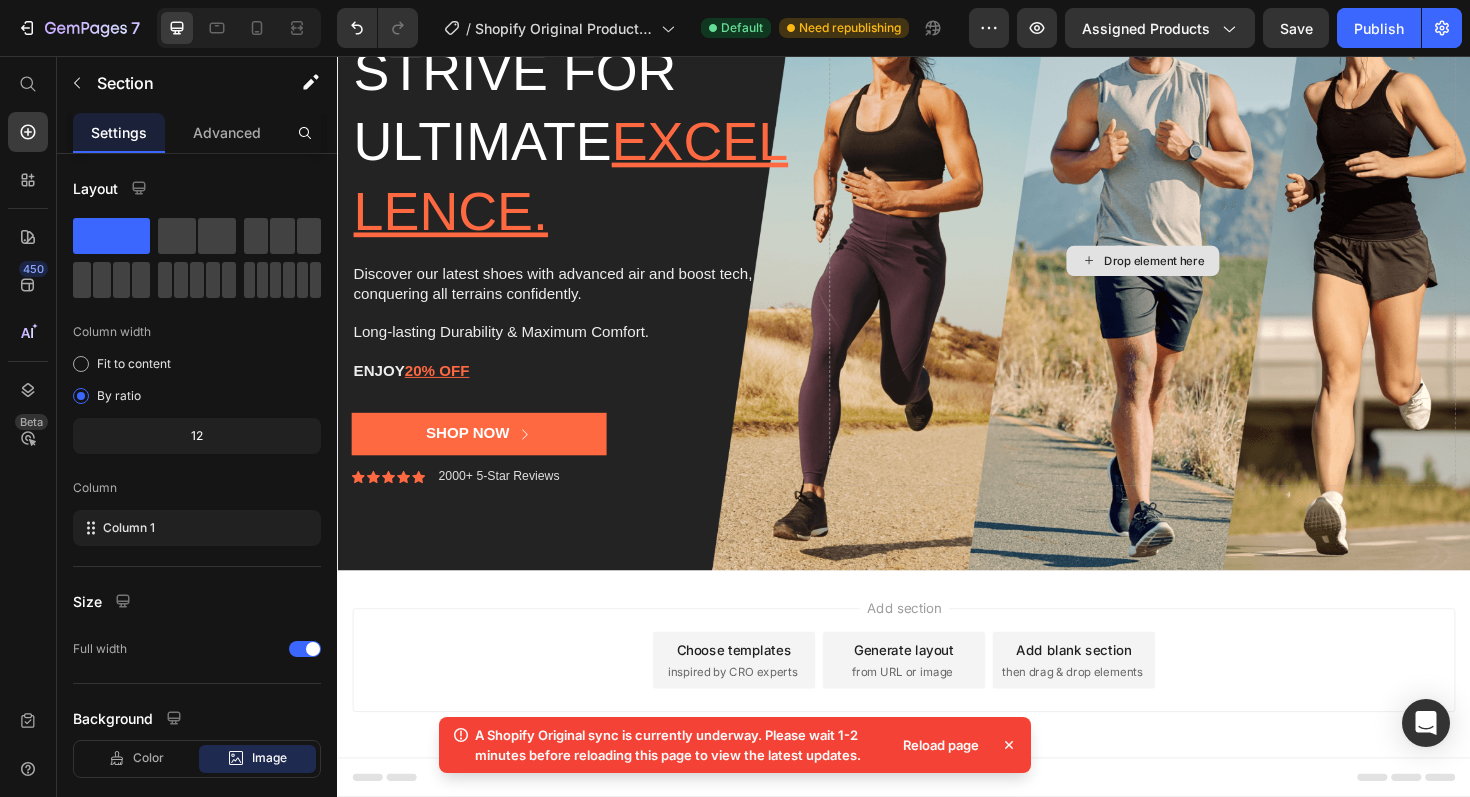 click on "Drop element here" at bounding box center (1190, 272) 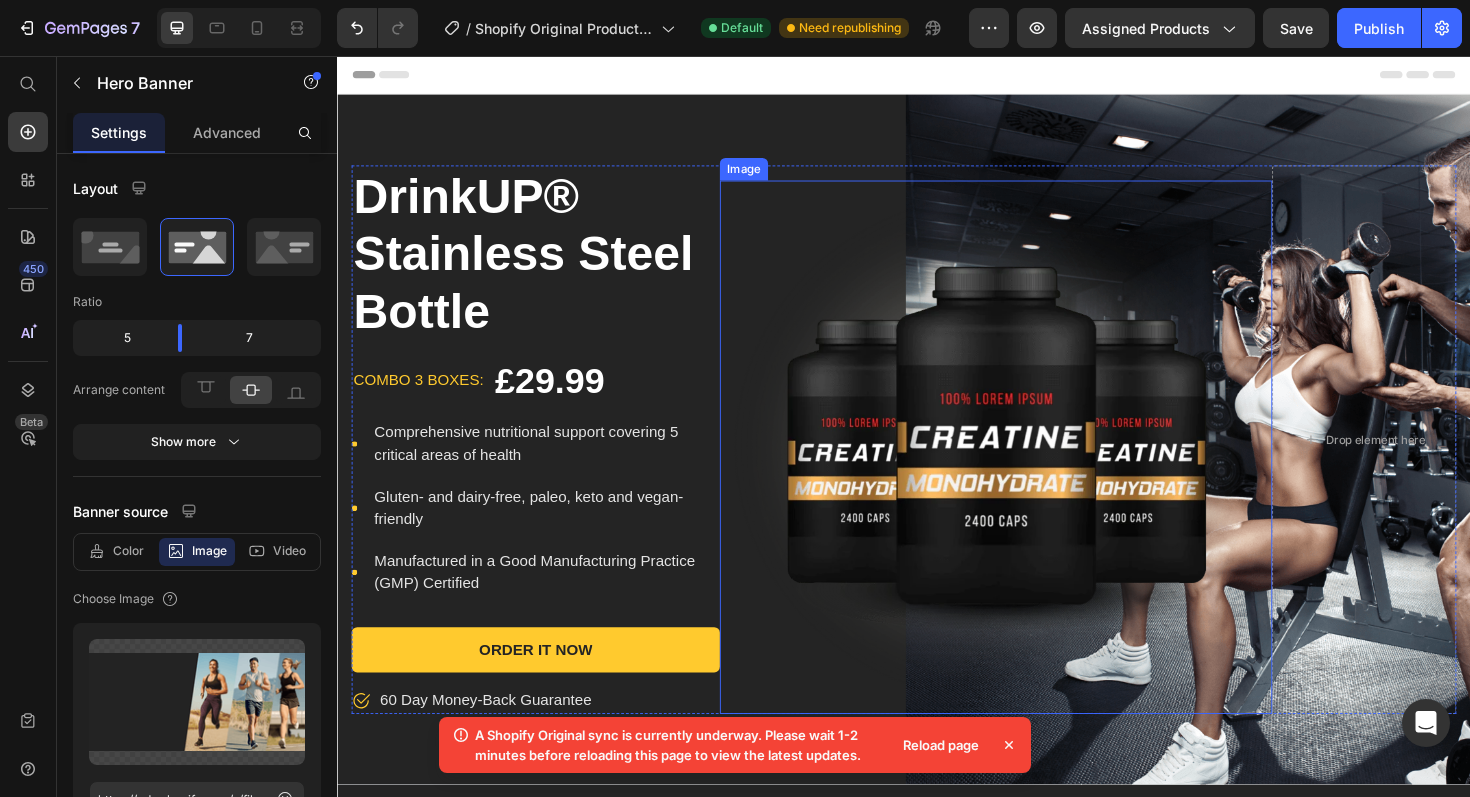 scroll, scrollTop: 51, scrollLeft: 0, axis: vertical 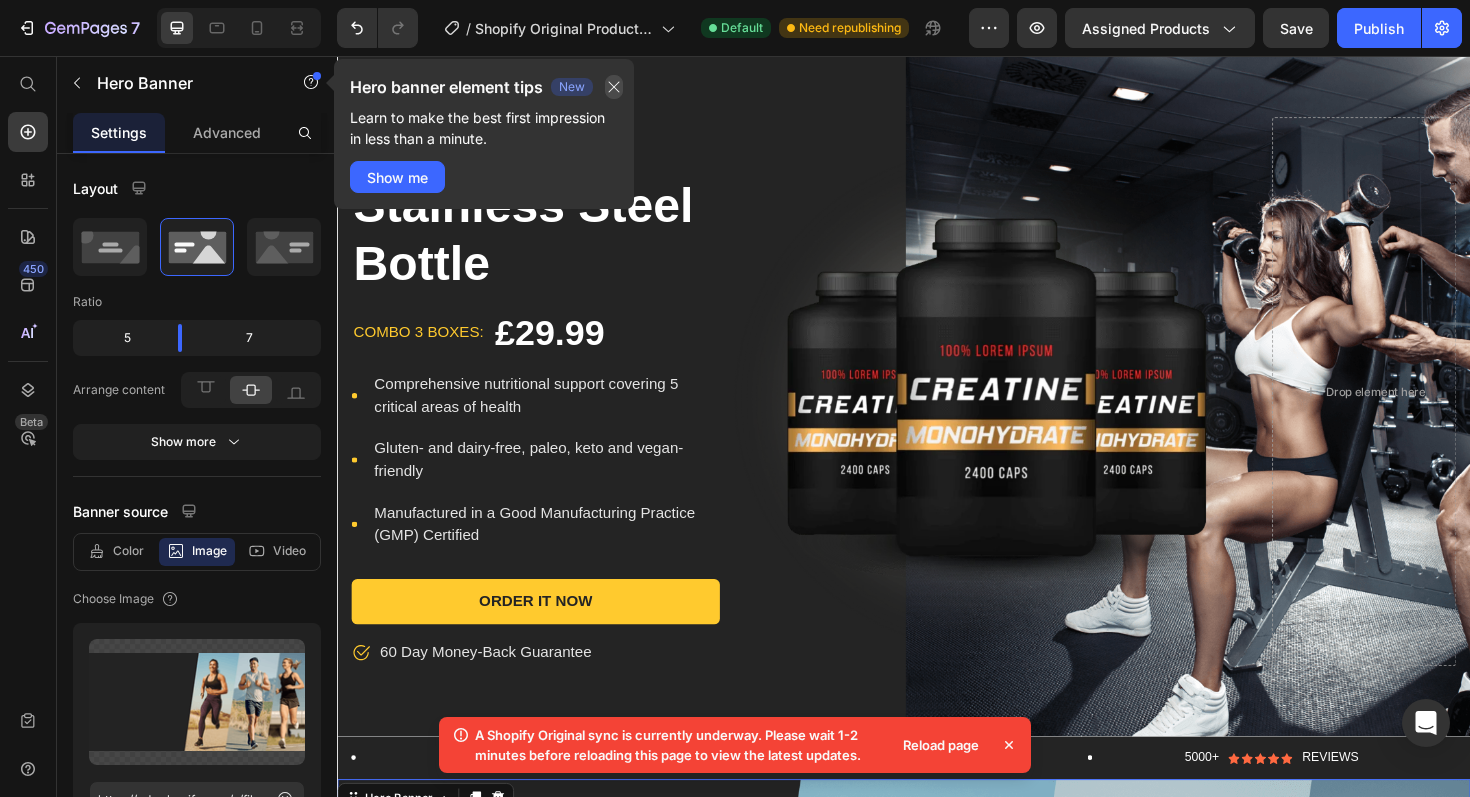 drag, startPoint x: 618, startPoint y: 86, endPoint x: 298, endPoint y: 31, distance: 324.69217 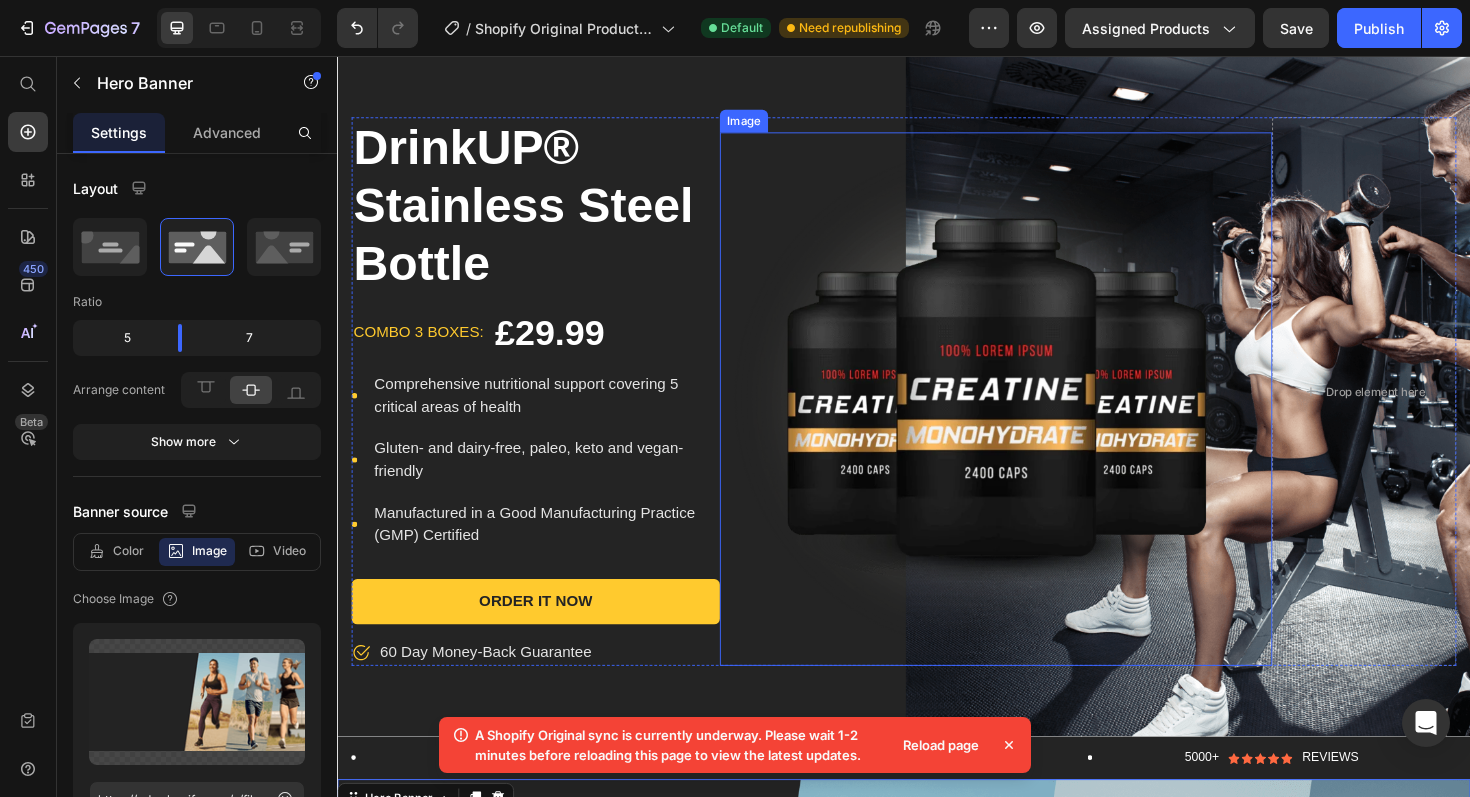 click at bounding box center (1034, 419) 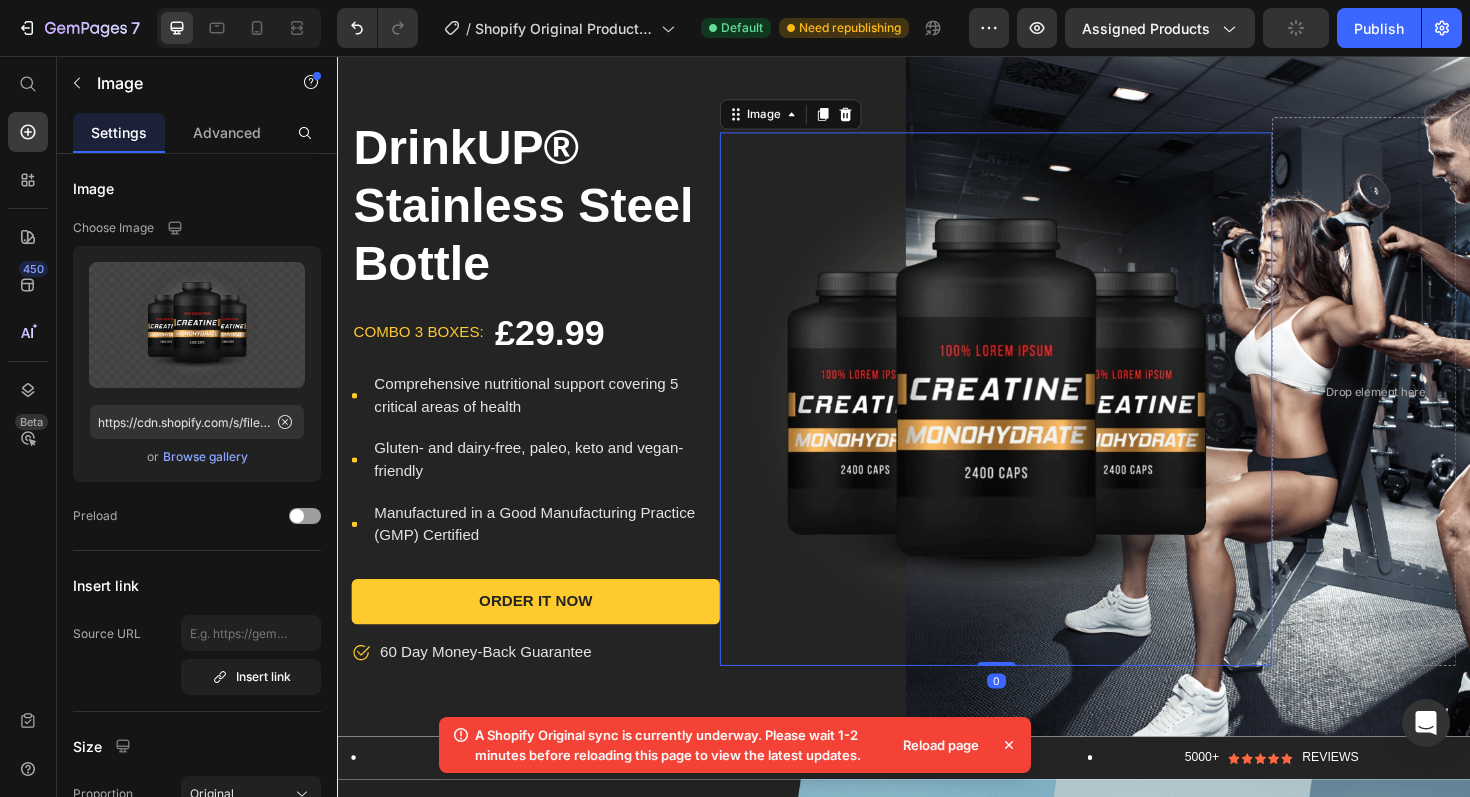 click on "7   /  Shopify Original Product Template Default Need republishing Preview Assigned Products  Publish" 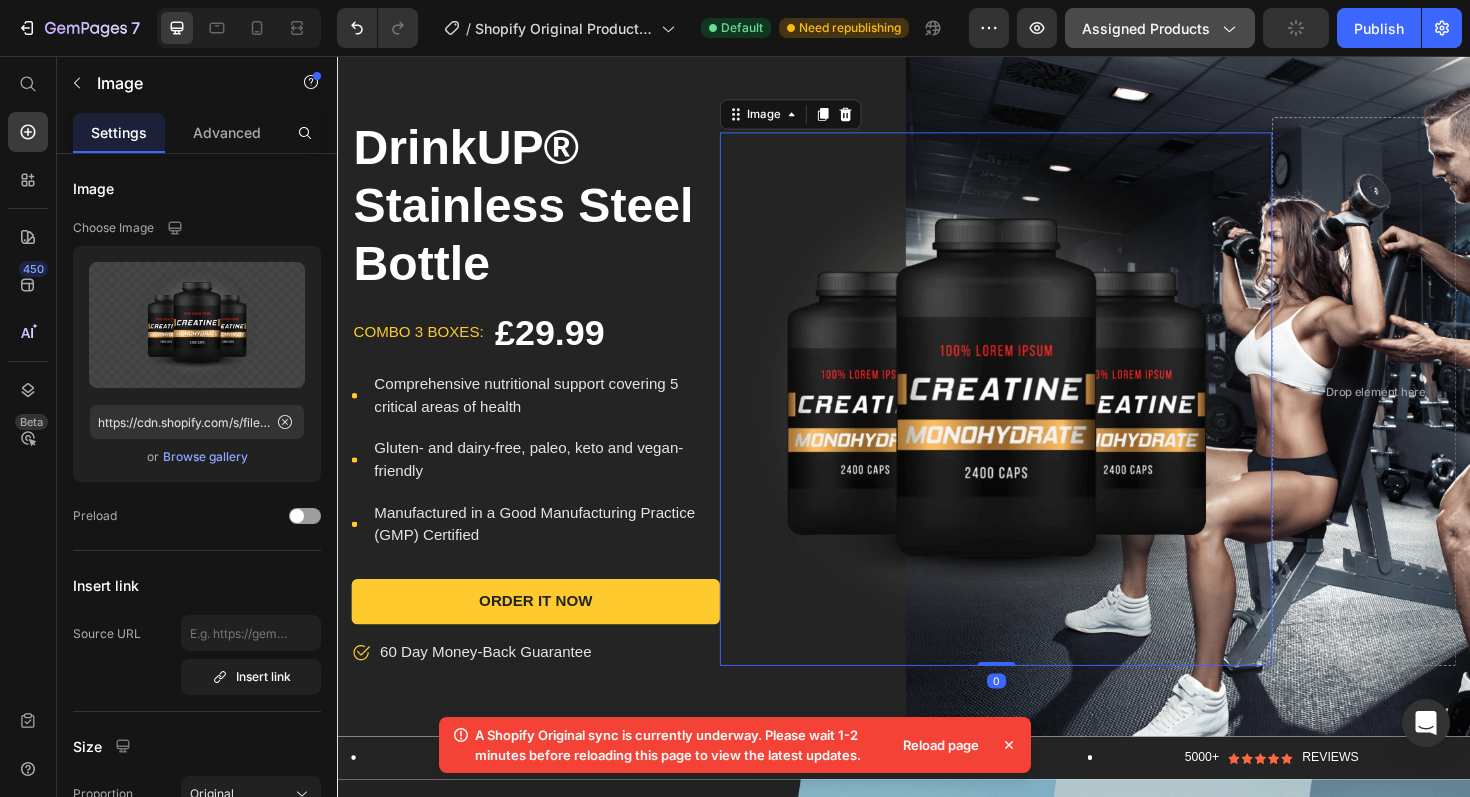 click on "Assigned Products" 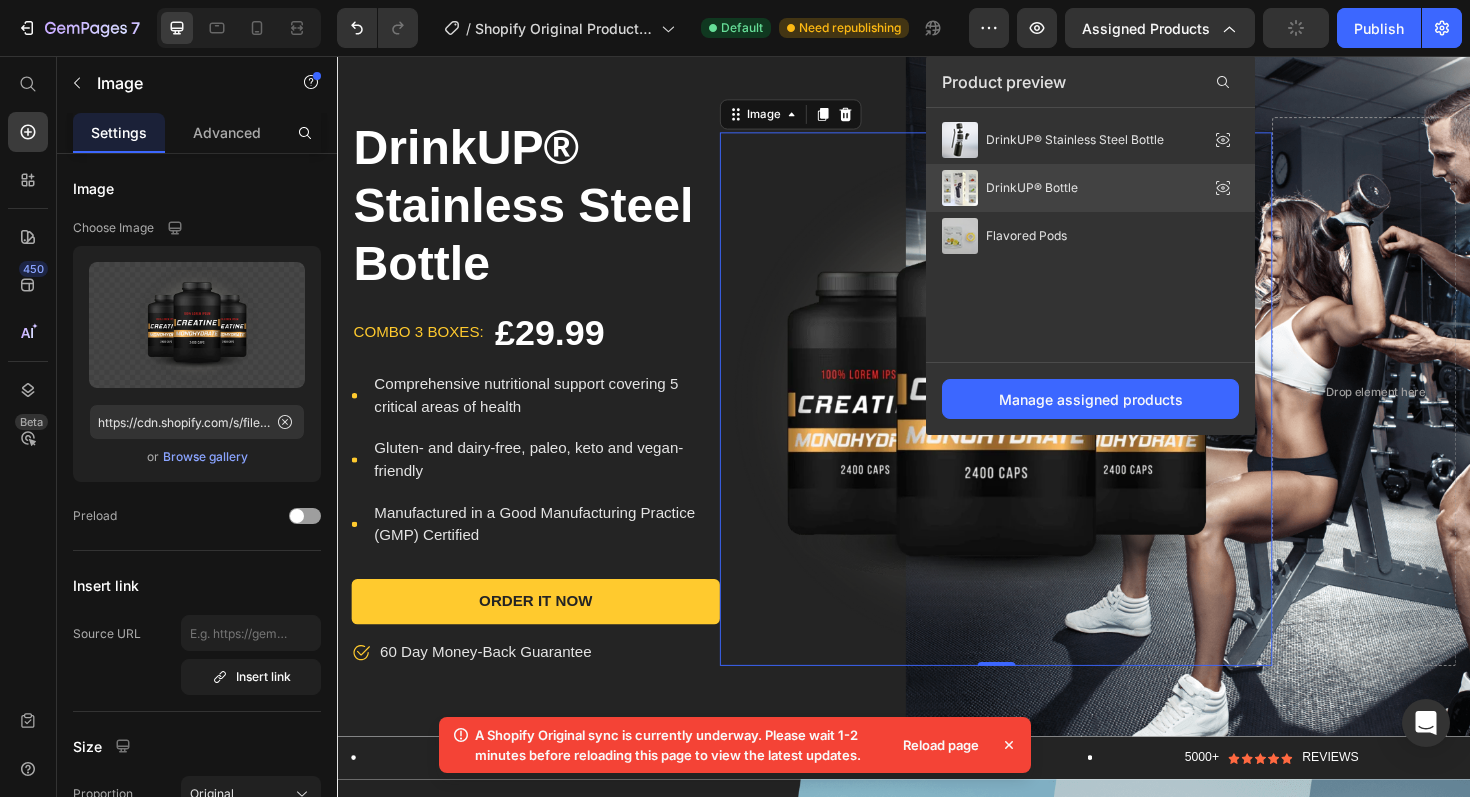 click on "DrinkUP® Bottle" at bounding box center (1032, 188) 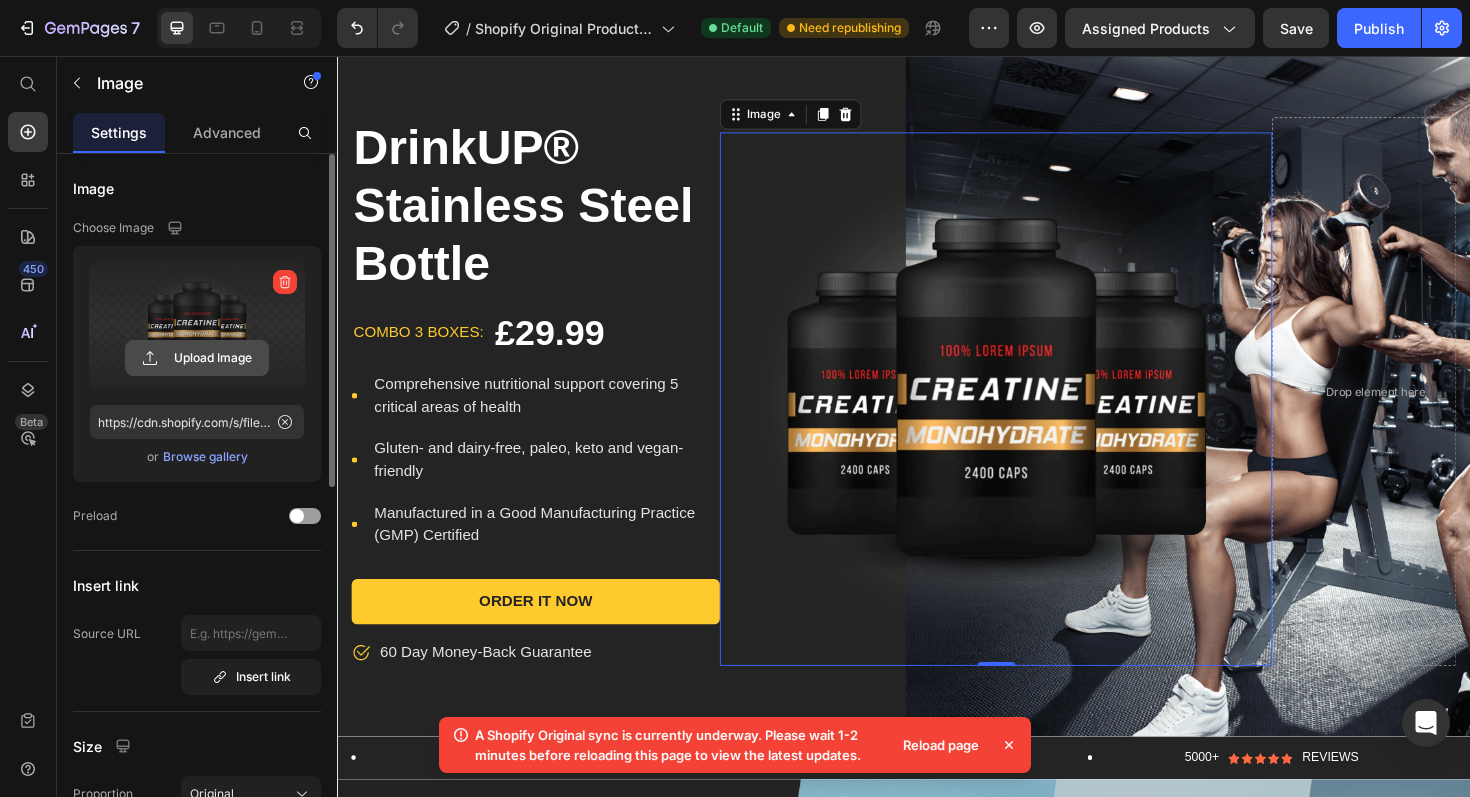 click 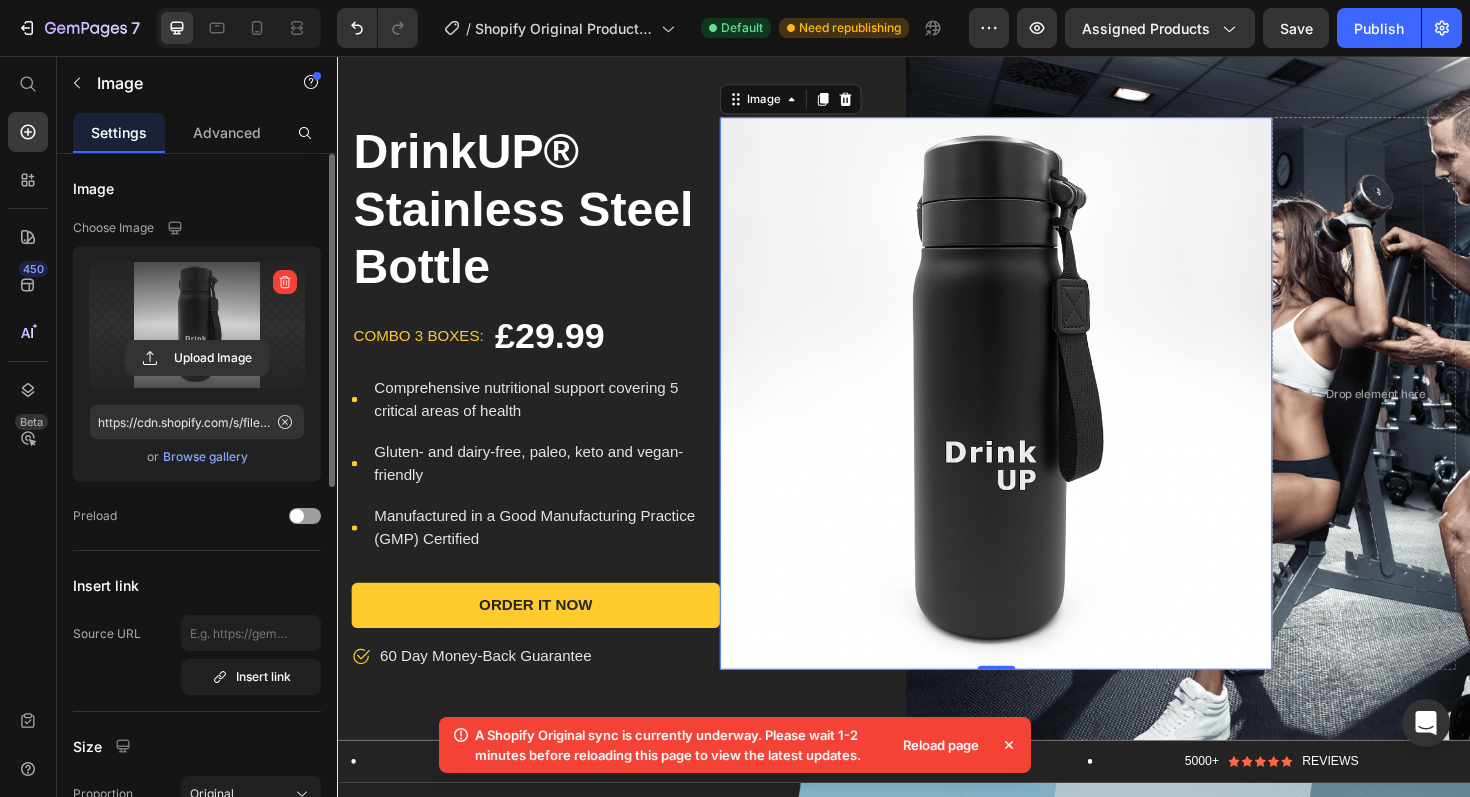 click at bounding box center [1034, 413] 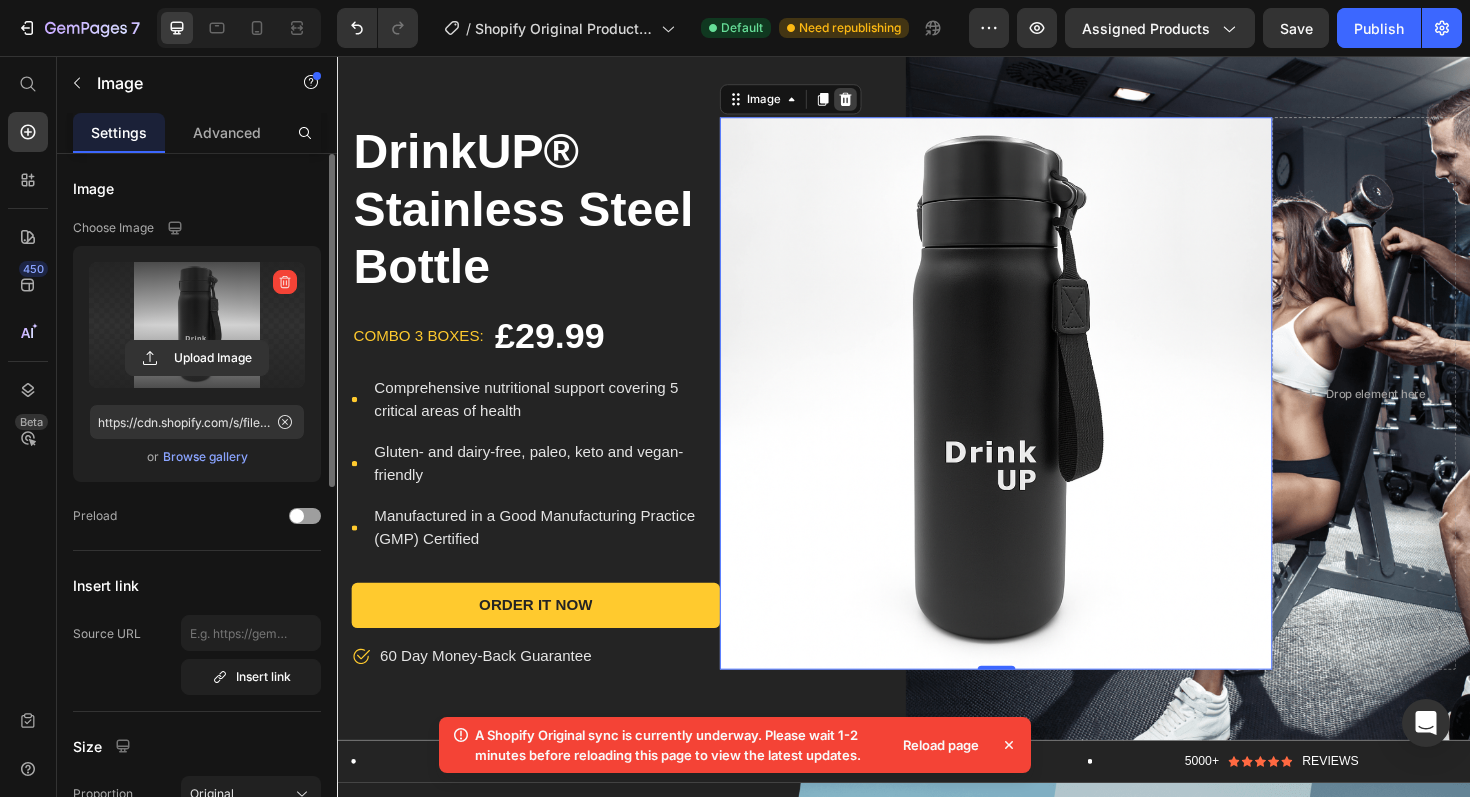 click 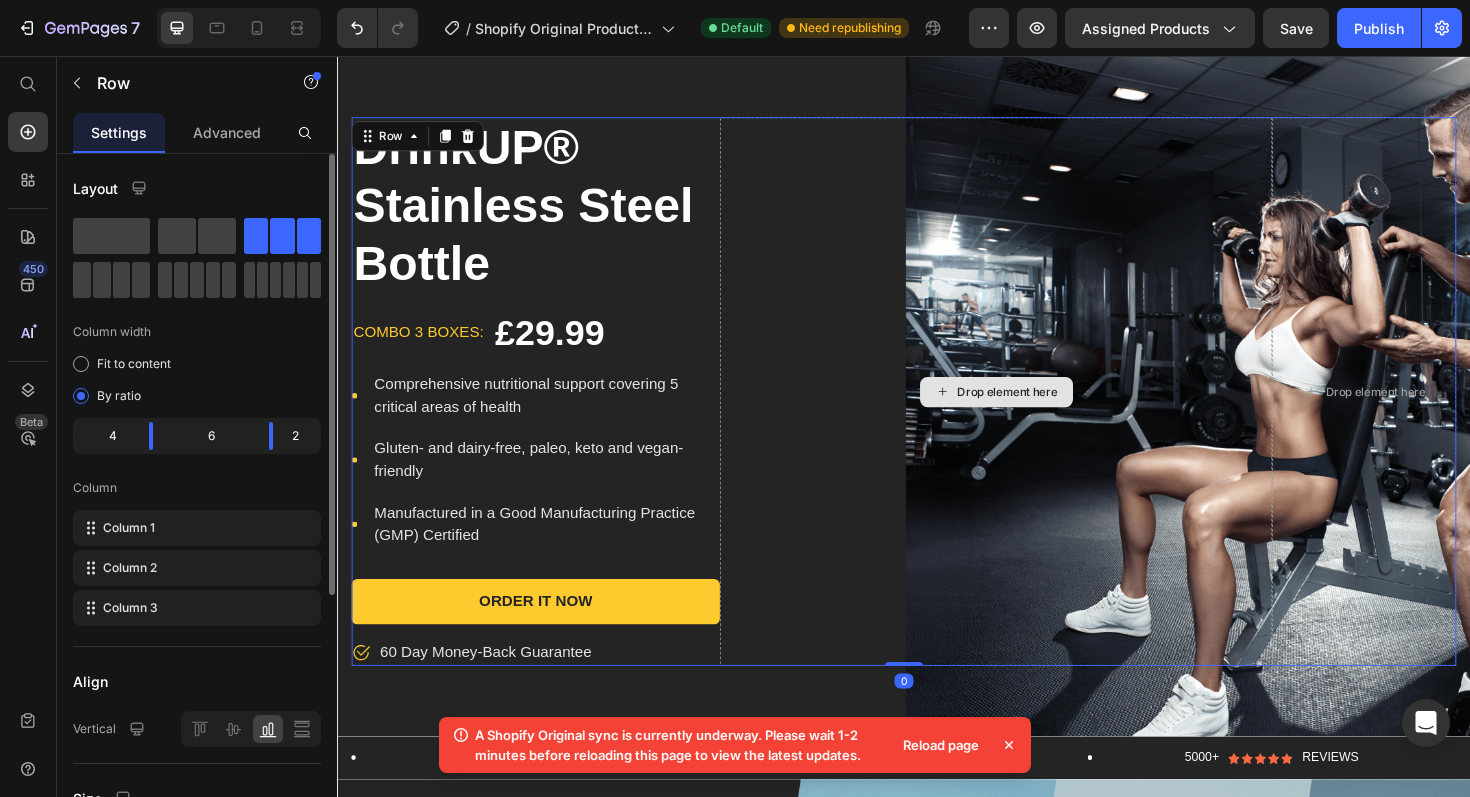 click on "Drop element here" at bounding box center [1034, 411] 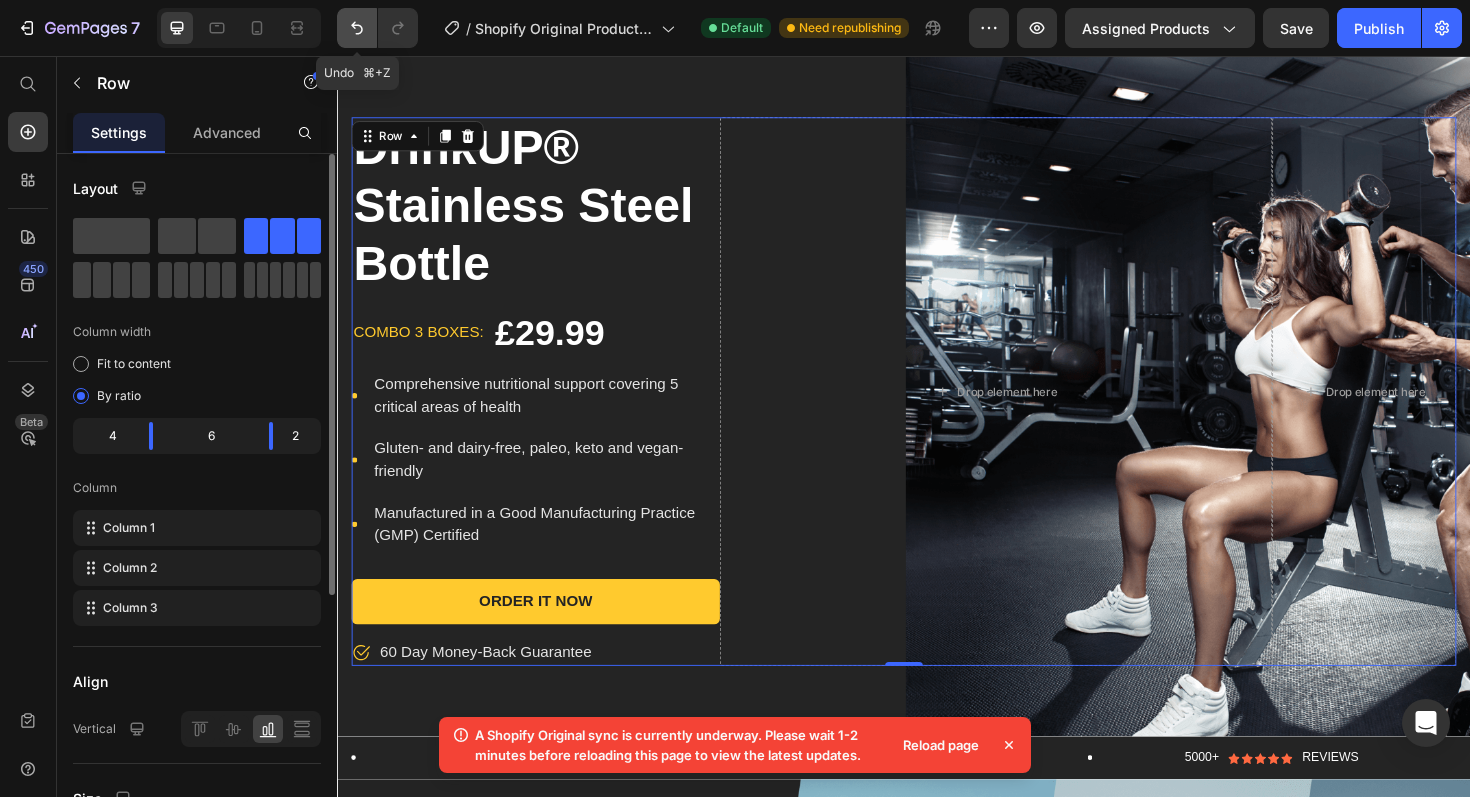 click 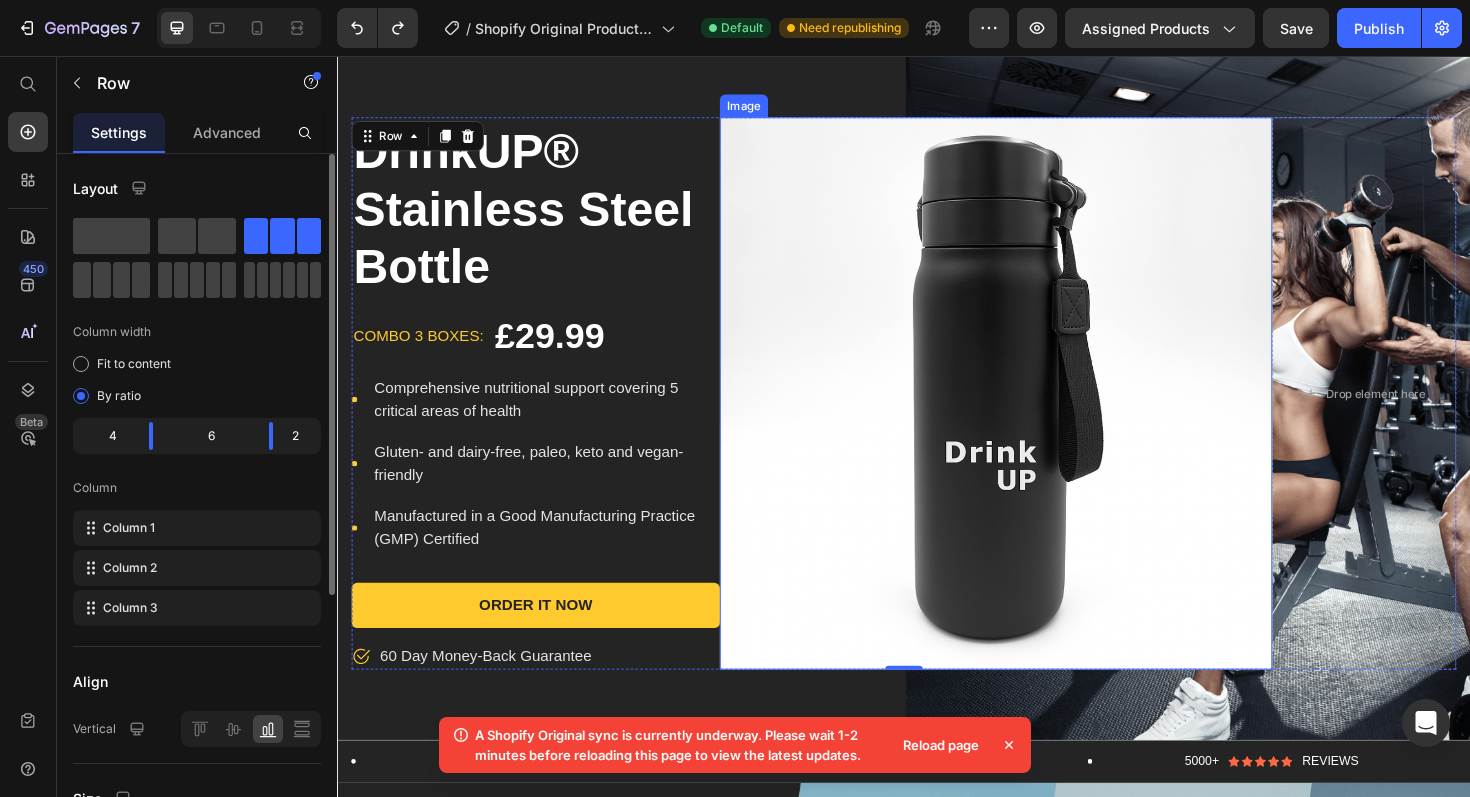 click at bounding box center (1034, 413) 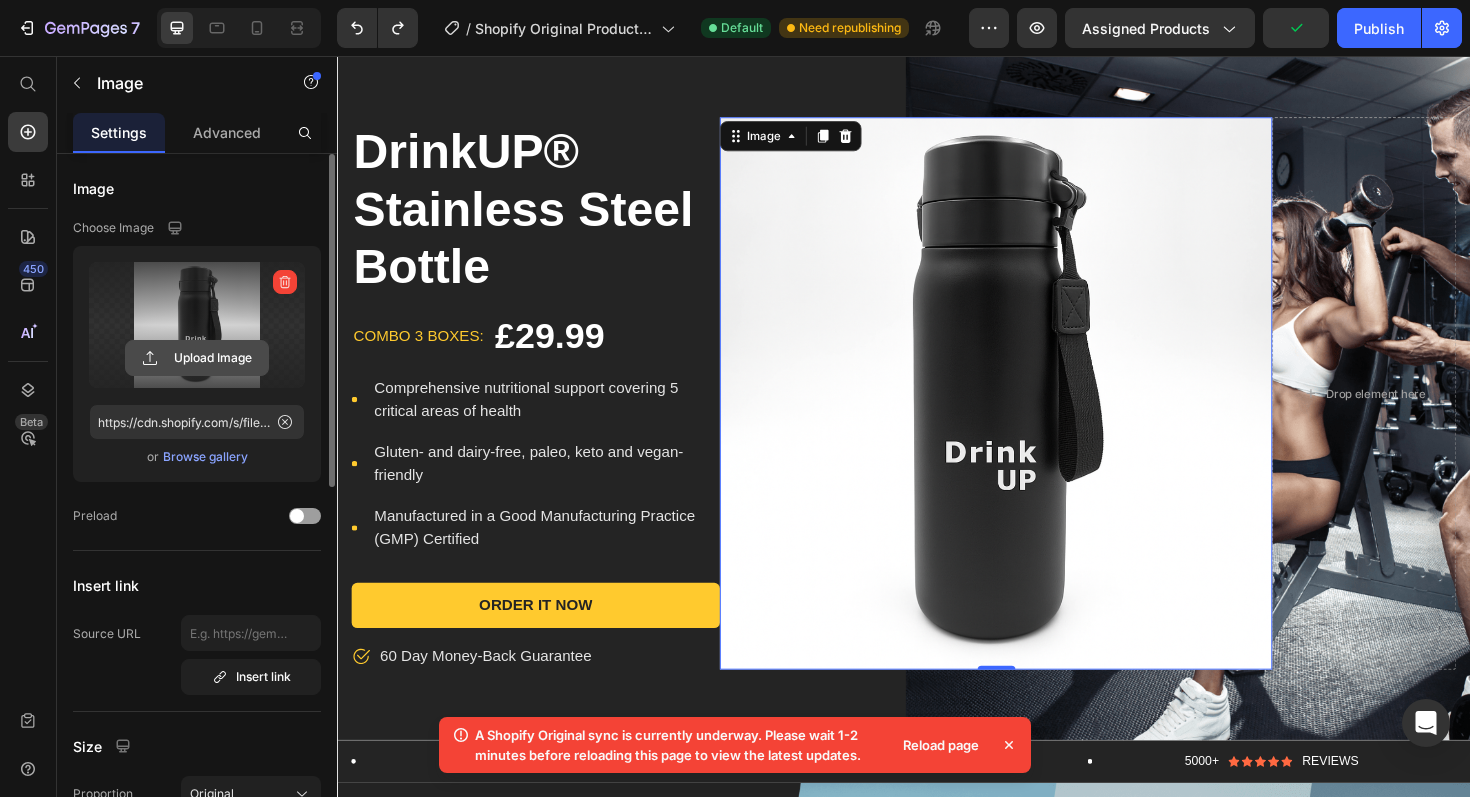click 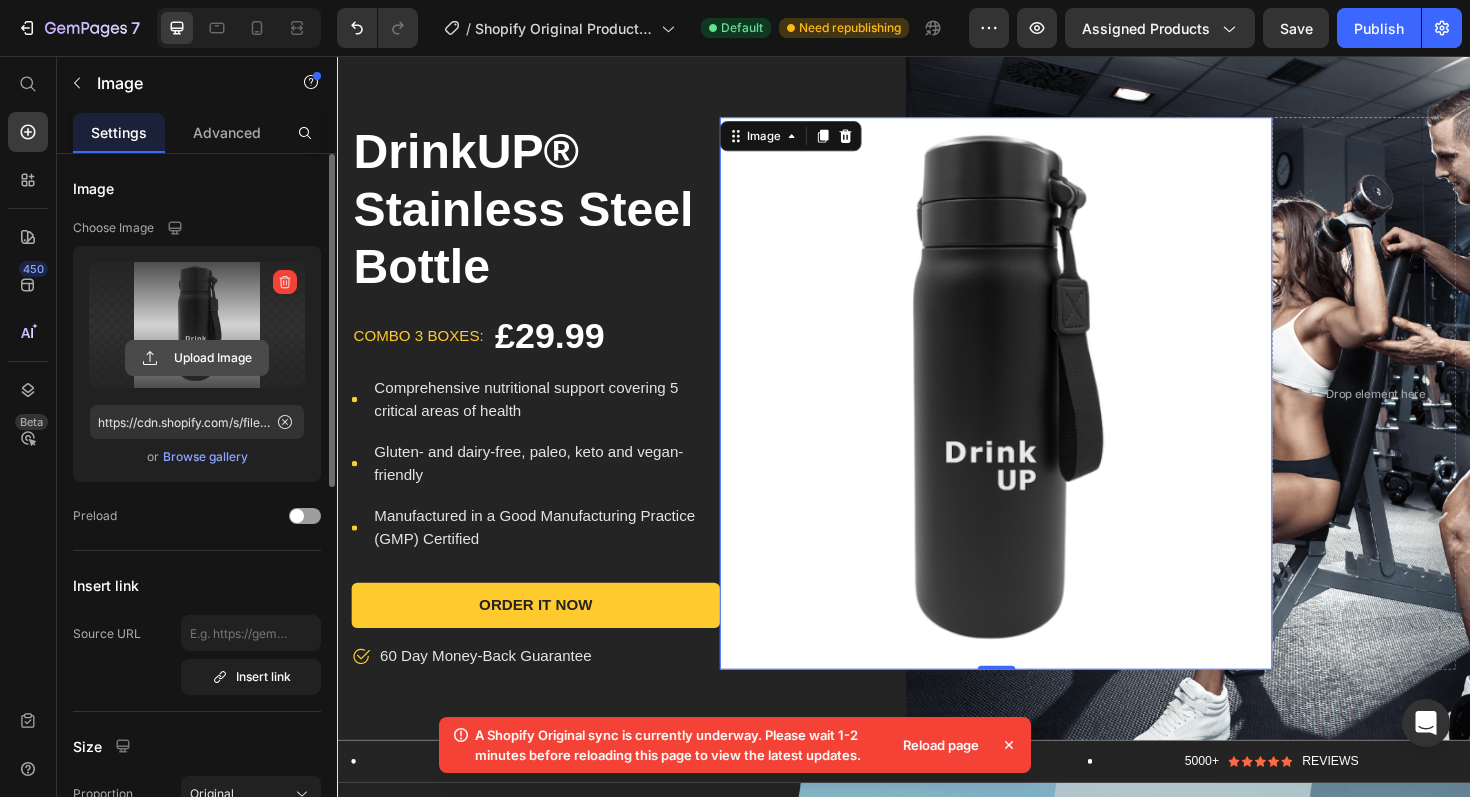 click 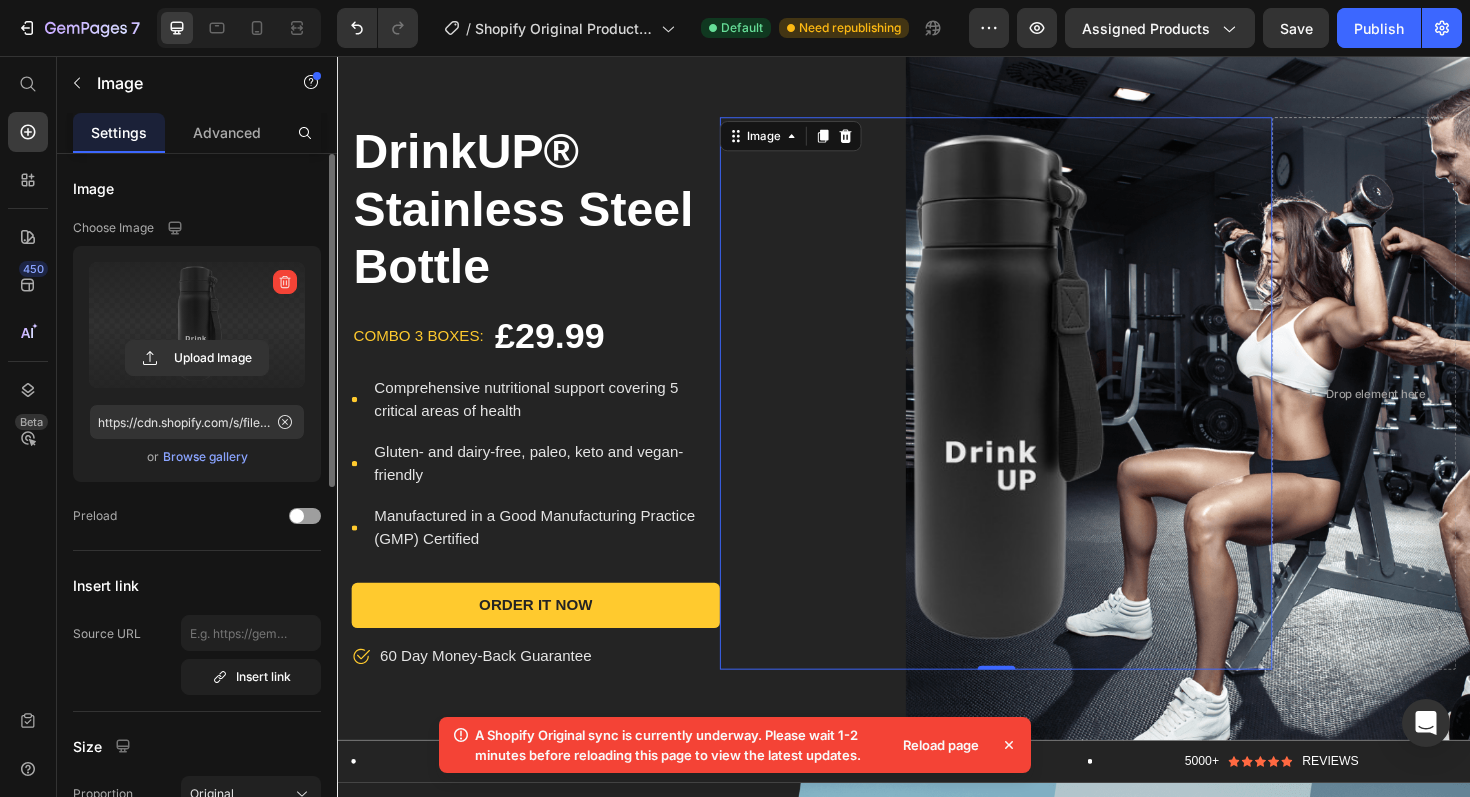 click at bounding box center (1034, 413) 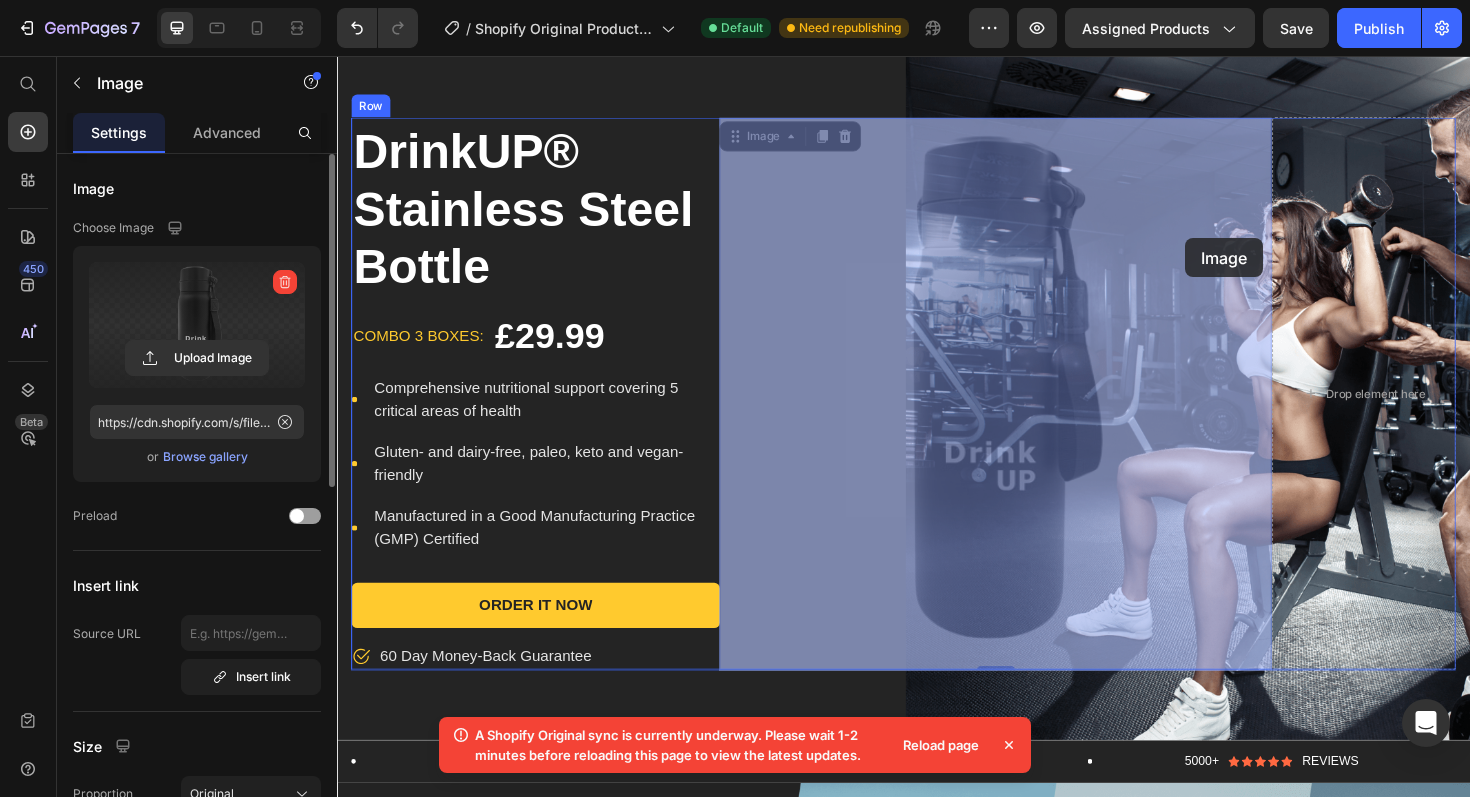 drag, startPoint x: 1217, startPoint y: 249, endPoint x: 1235, endPoint y: 249, distance: 18 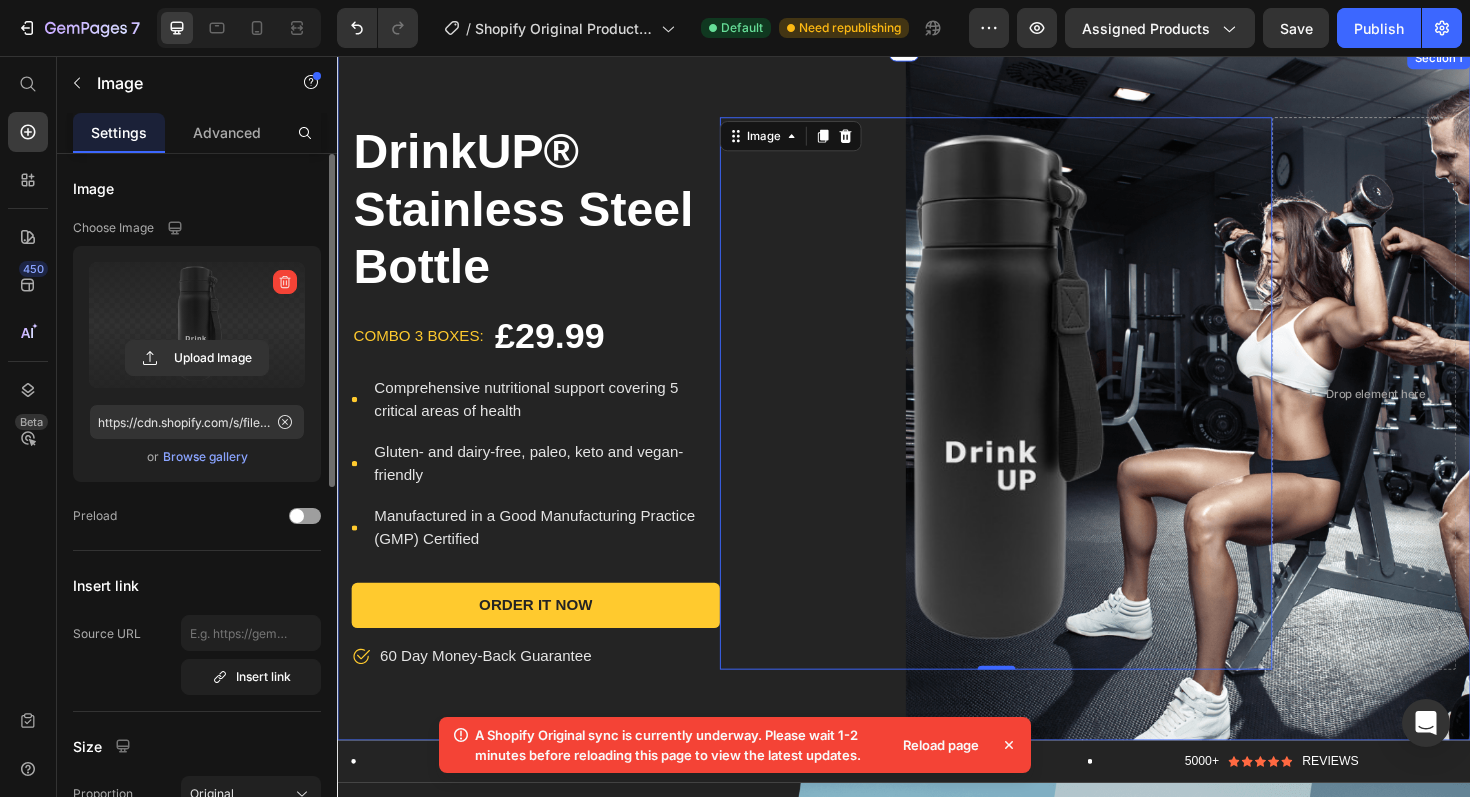 click on "DrinkUP® Stainless Steel Bottle Product Title combo 3 boxes: Text block £29.99 Product Price Row       Icon Comprehensive nutritional support covering 5 critical areas of health Text block       Icon Gluten- and dairy-free, paleo, keto and vegan-friendly Text block       Icon Manufactured in a Good Manufacturing Practice (GMP) Certified Text block Icon List Order It Now Product Cart Button         Icon 60 Day Money-Back Guarantee Text block Row Image   0
Drop element here Row Product Section 1" at bounding box center (937, 413) 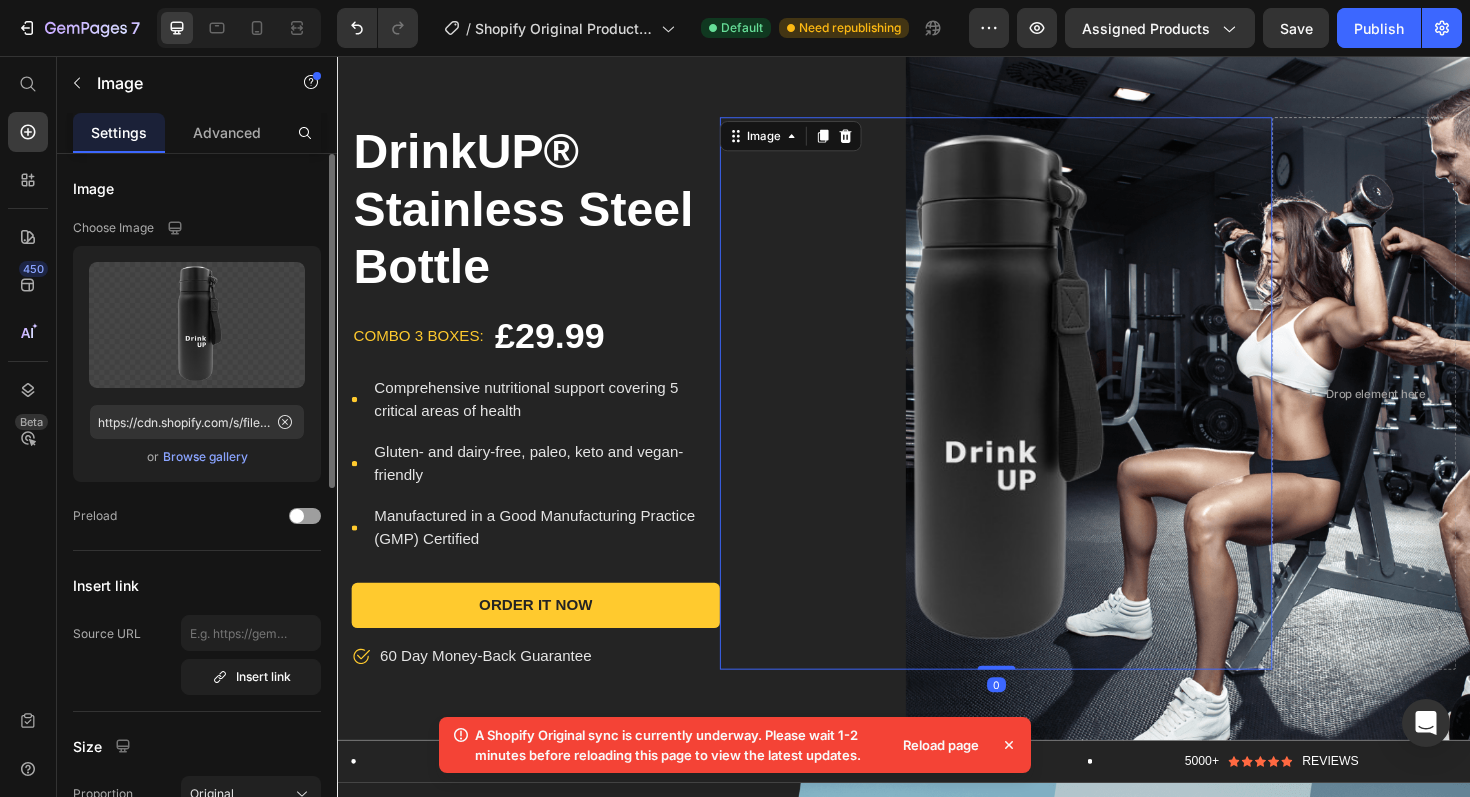 click at bounding box center (1034, 413) 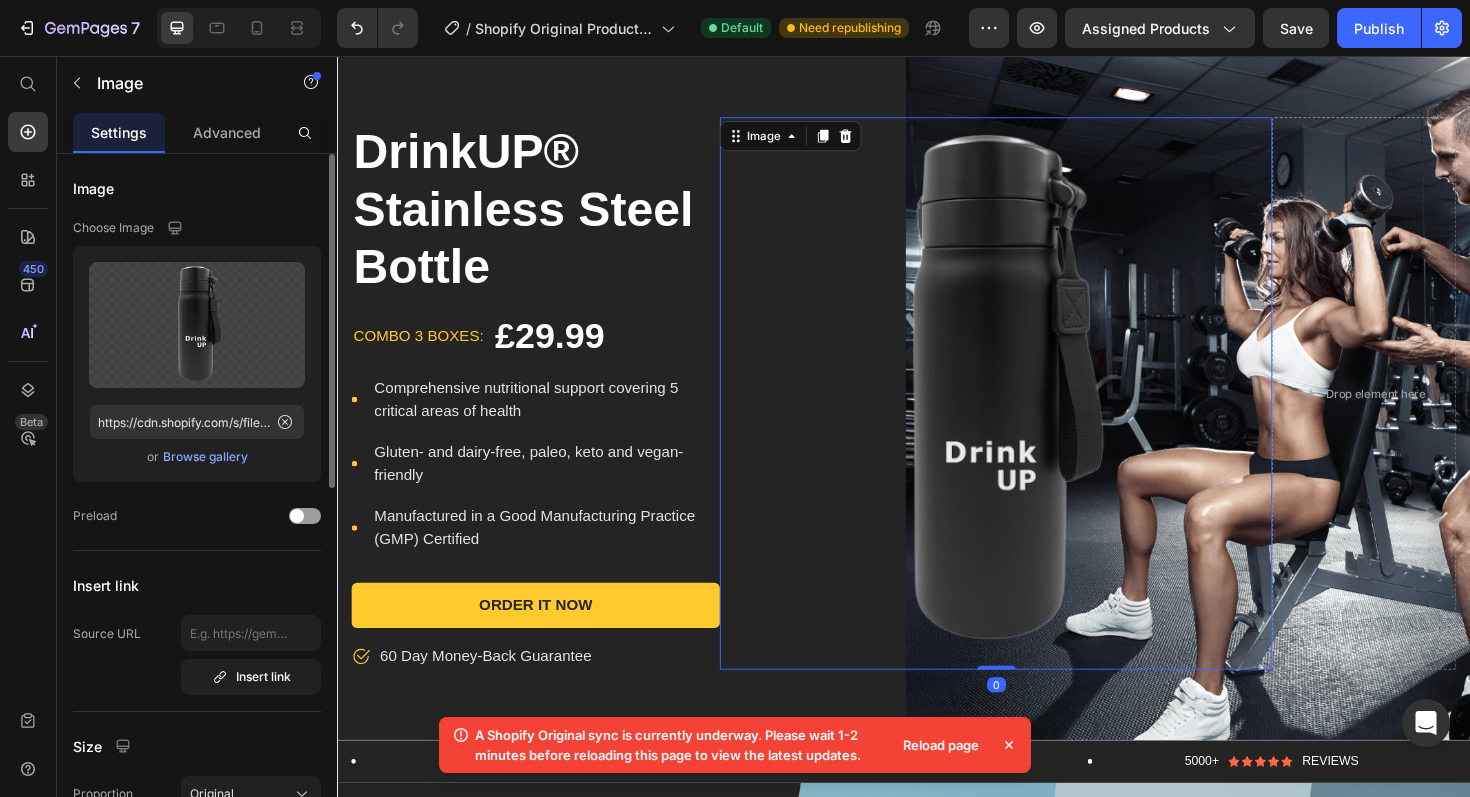 drag, startPoint x: 1039, startPoint y: 702, endPoint x: 1042, endPoint y: 623, distance: 79.05694 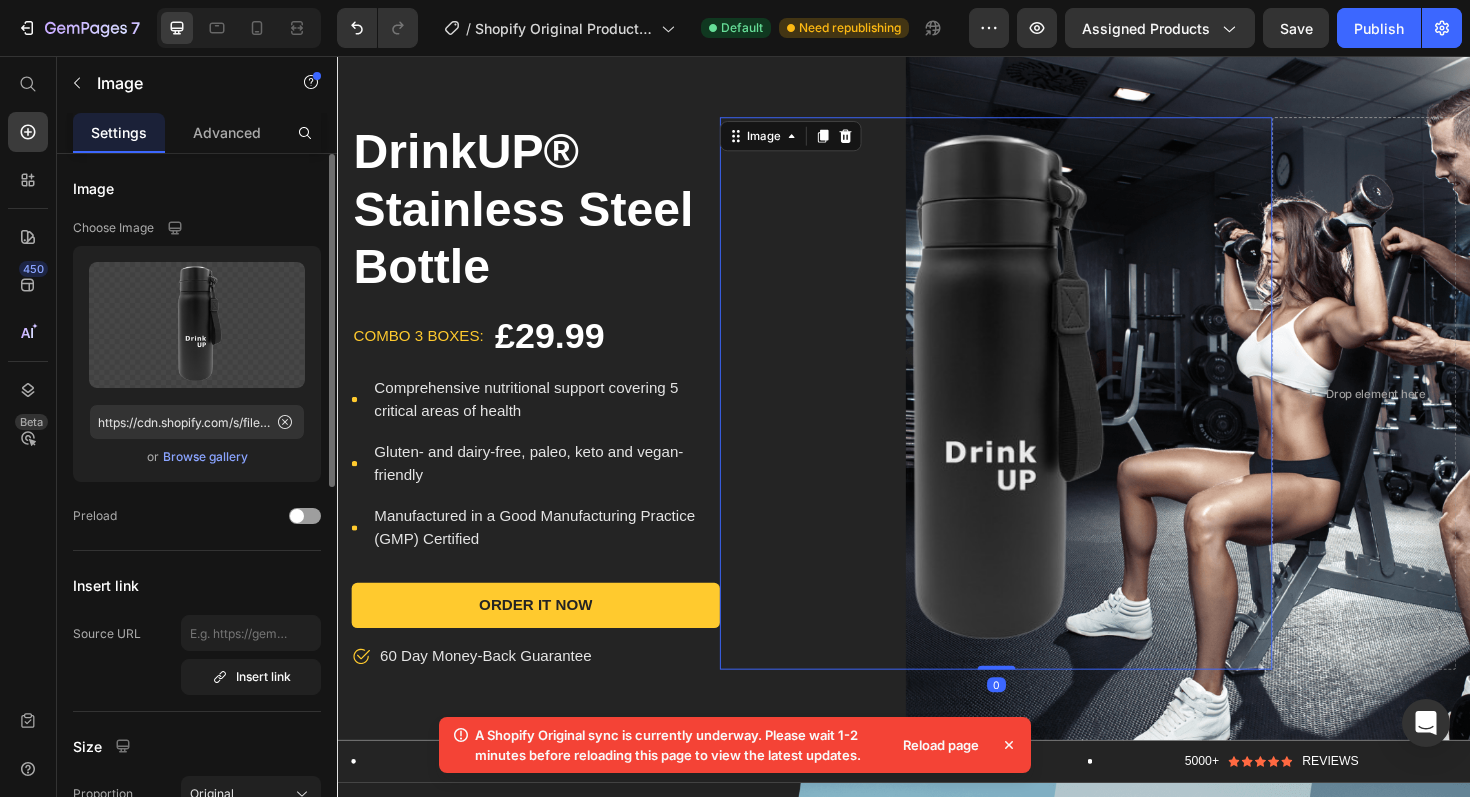 drag, startPoint x: 1039, startPoint y: 700, endPoint x: 1042, endPoint y: 625, distance: 75.059975 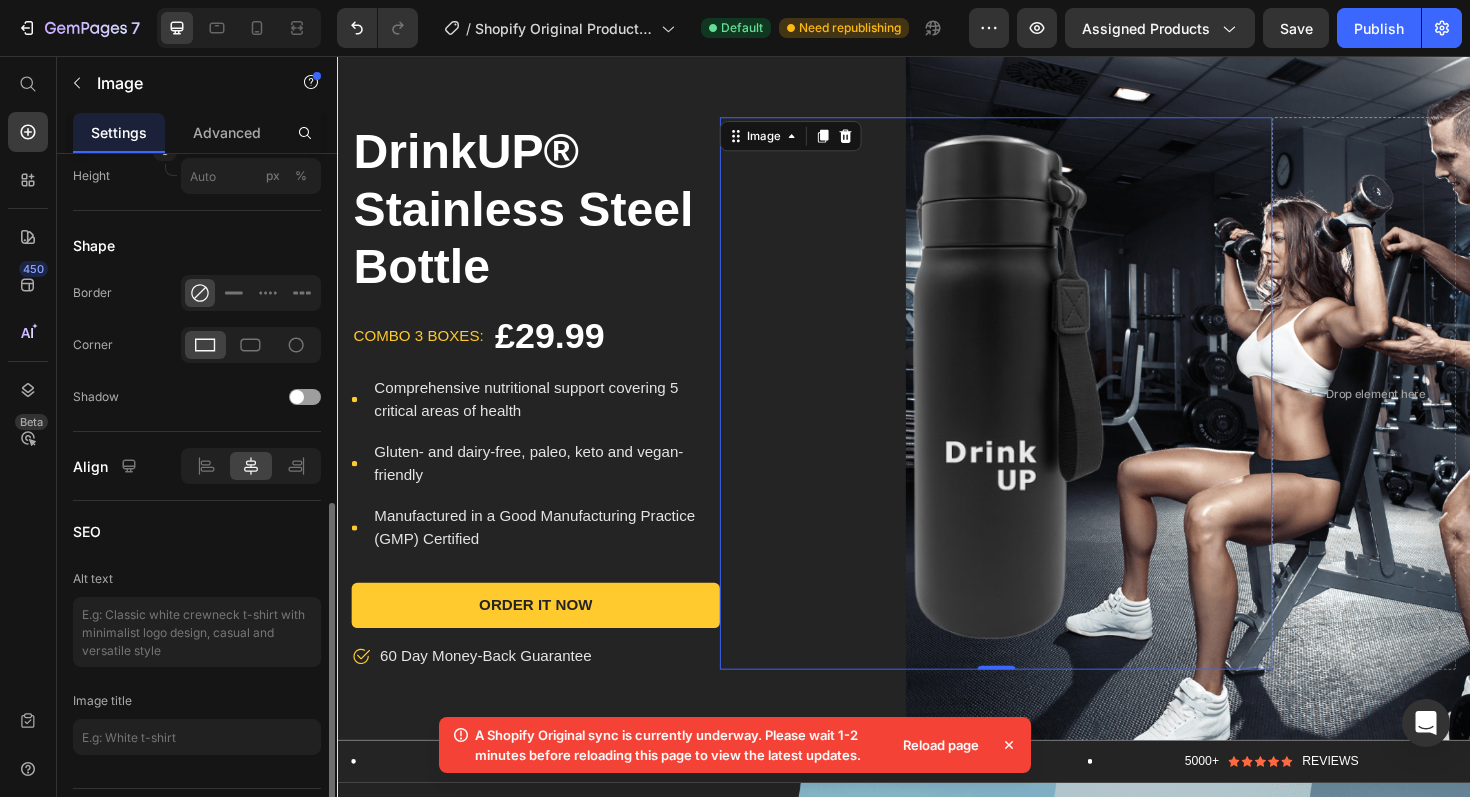 scroll, scrollTop: 771, scrollLeft: 0, axis: vertical 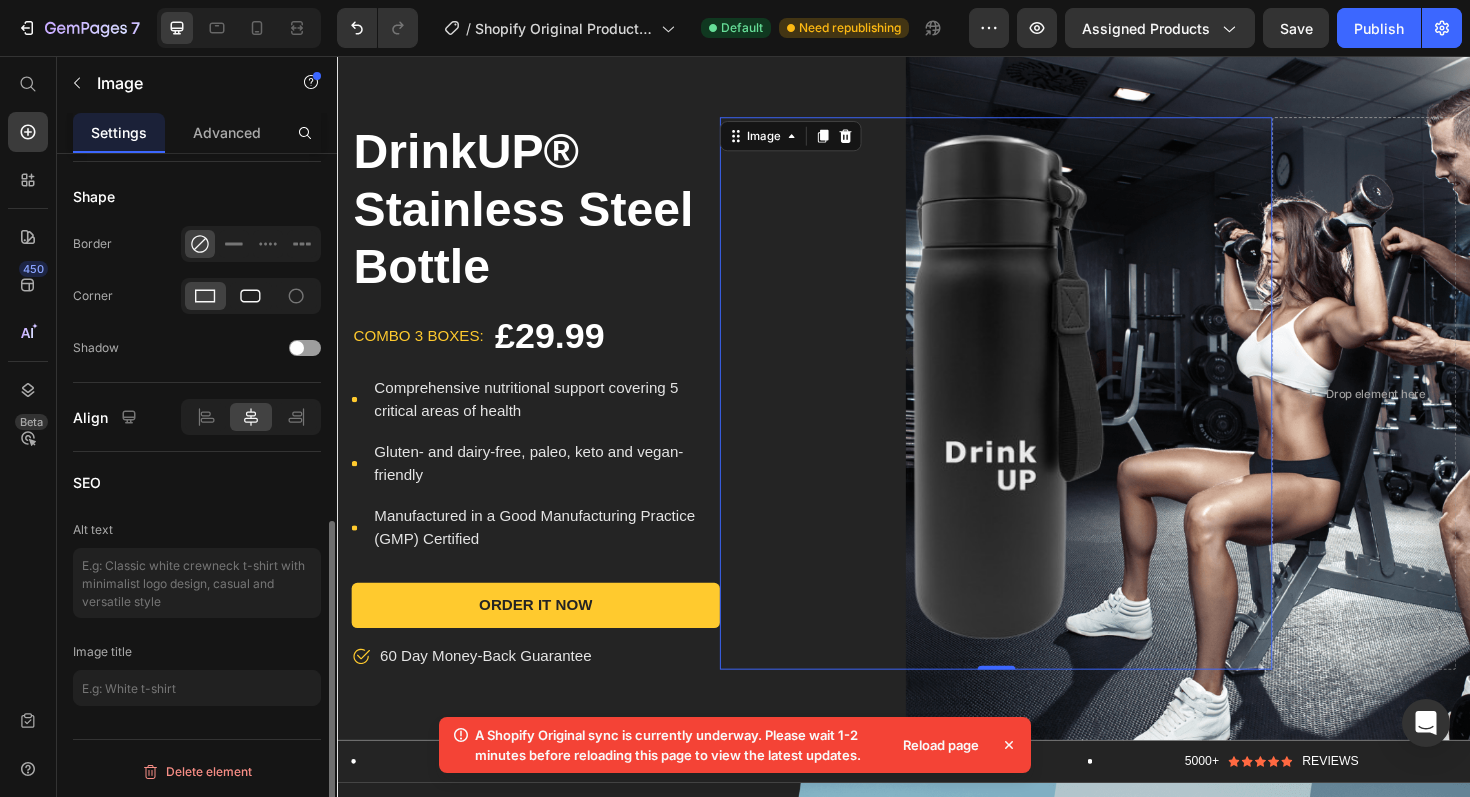 click 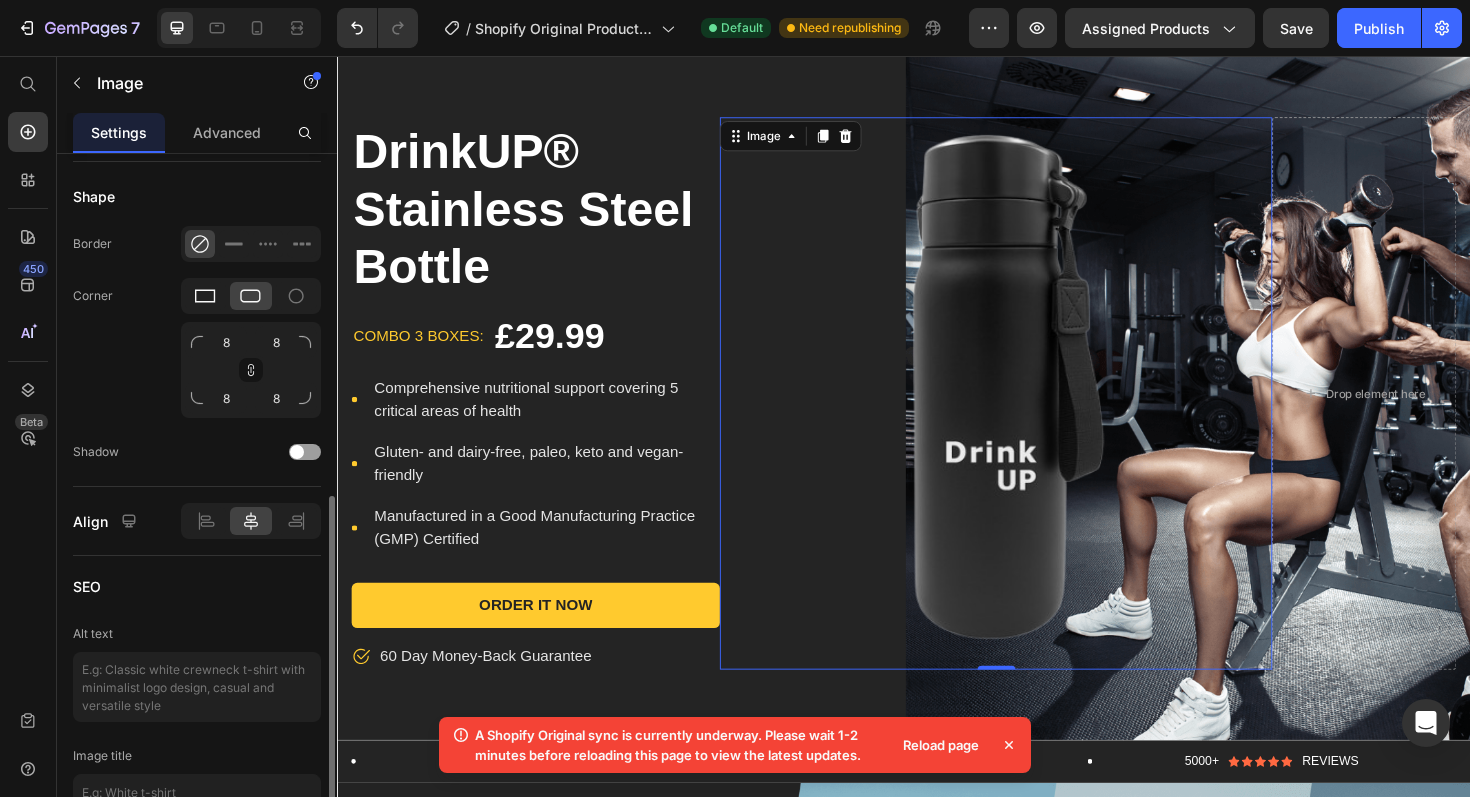 click 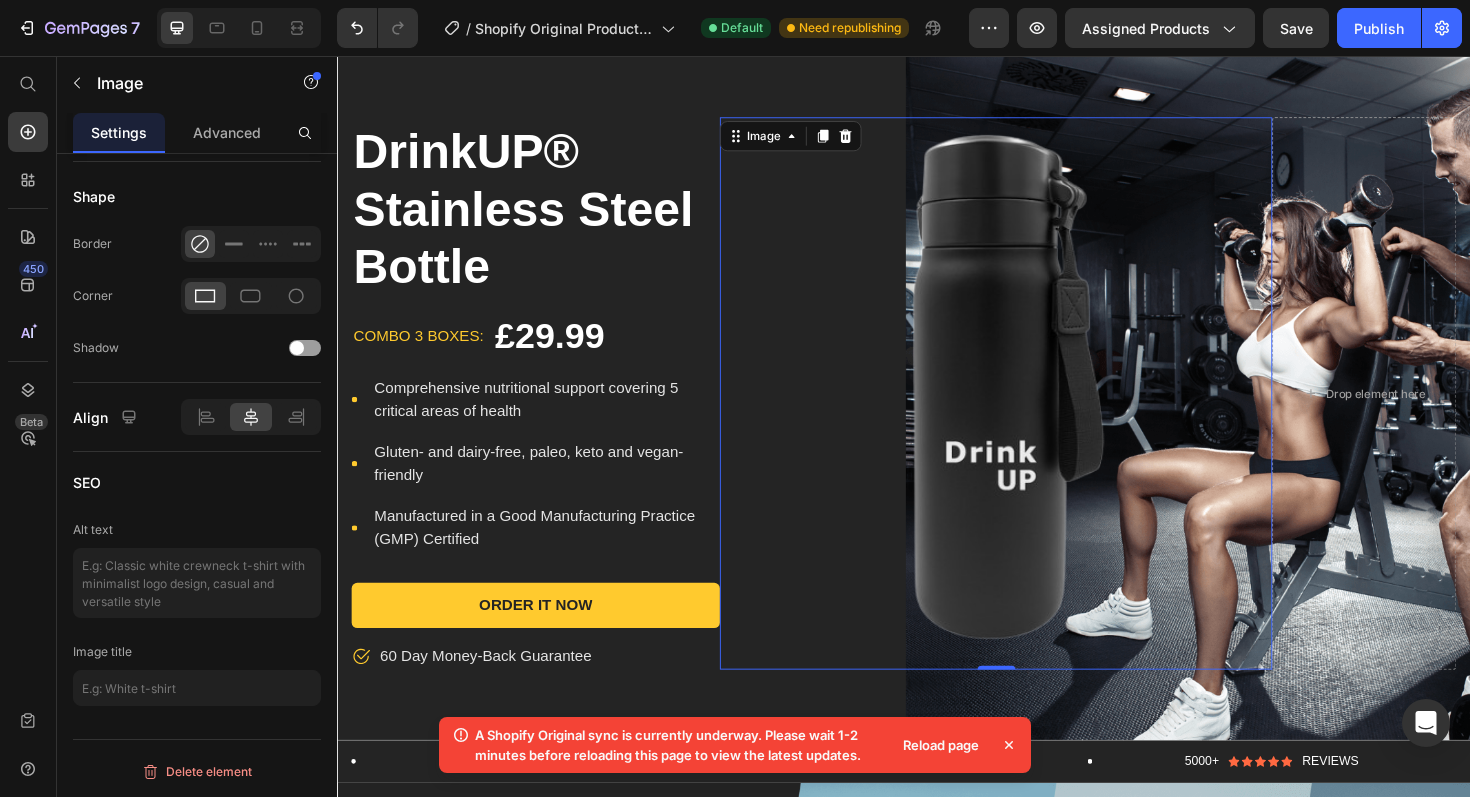 click at bounding box center (1034, 413) 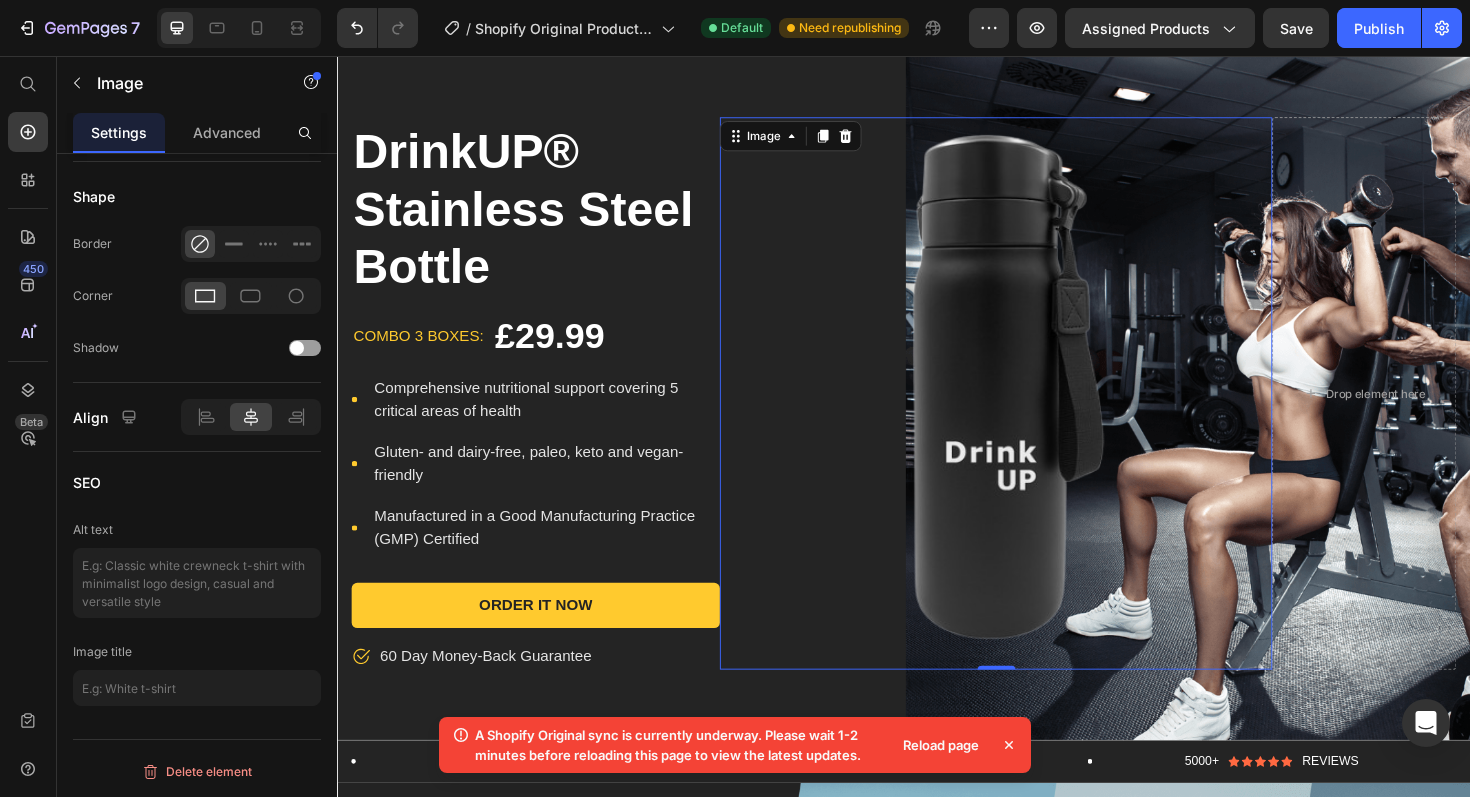 click at bounding box center (1034, 413) 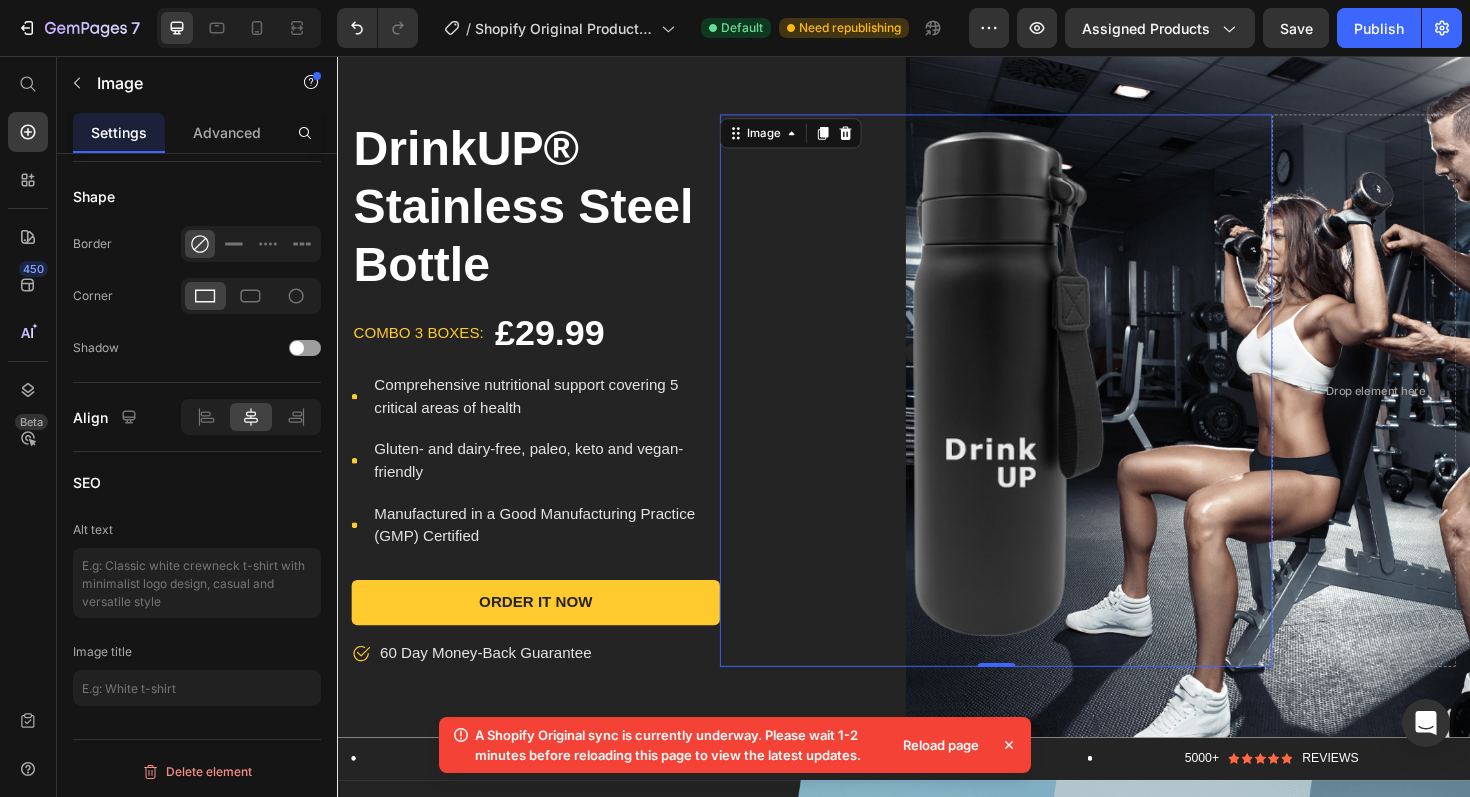 scroll, scrollTop: 51, scrollLeft: 0, axis: vertical 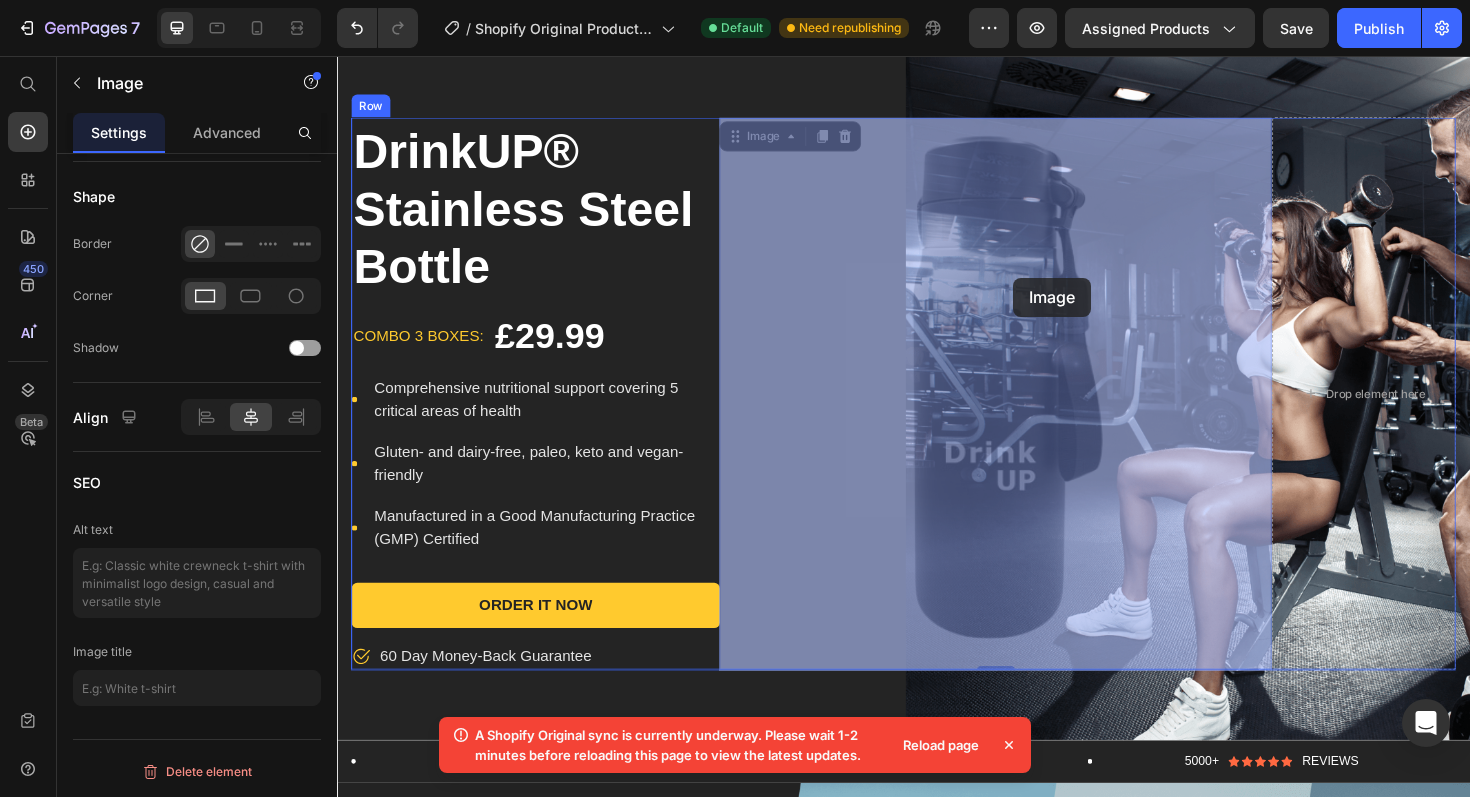 drag, startPoint x: 1223, startPoint y: 228, endPoint x: 1058, endPoint y: 291, distance: 176.61823 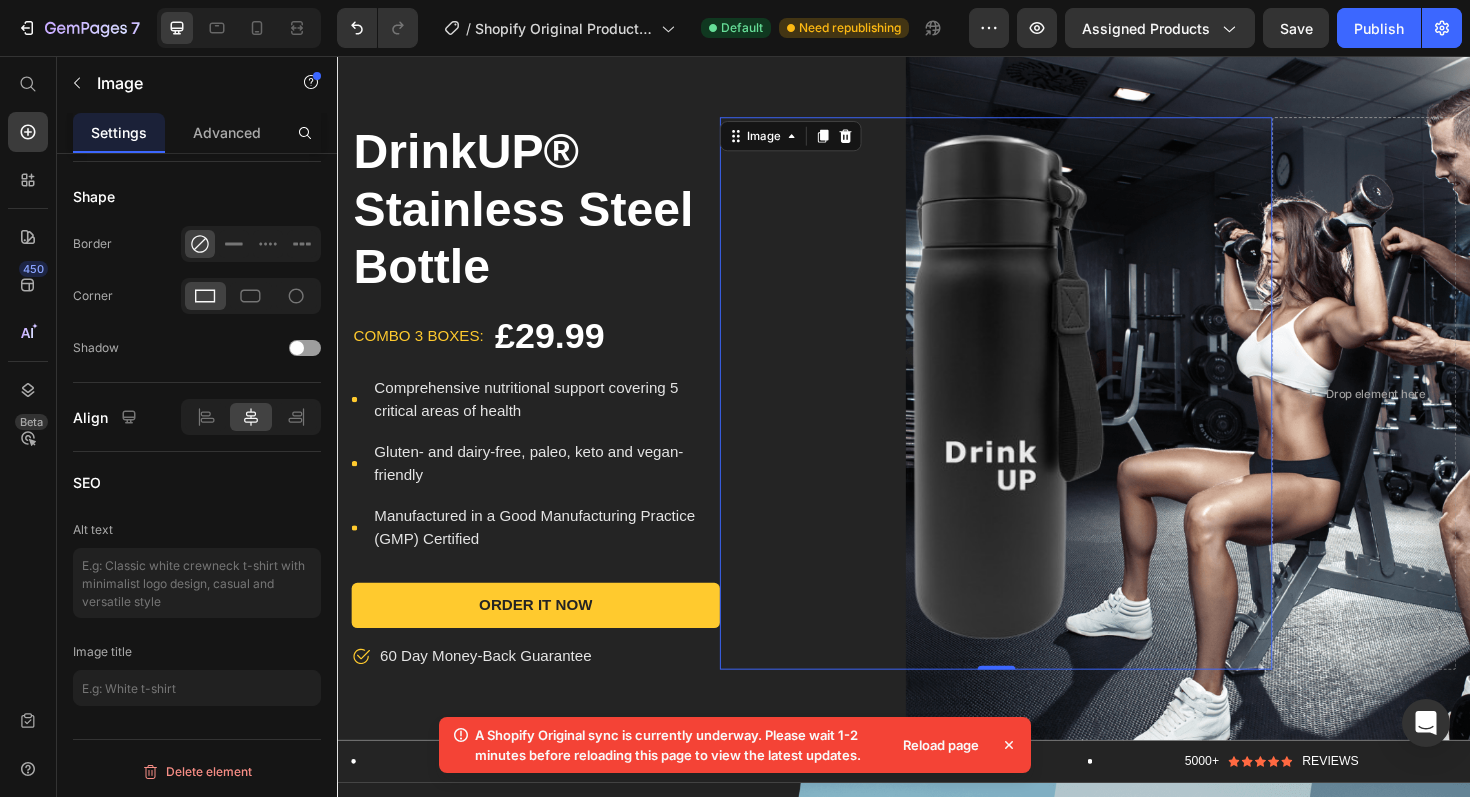 click at bounding box center [1034, 413] 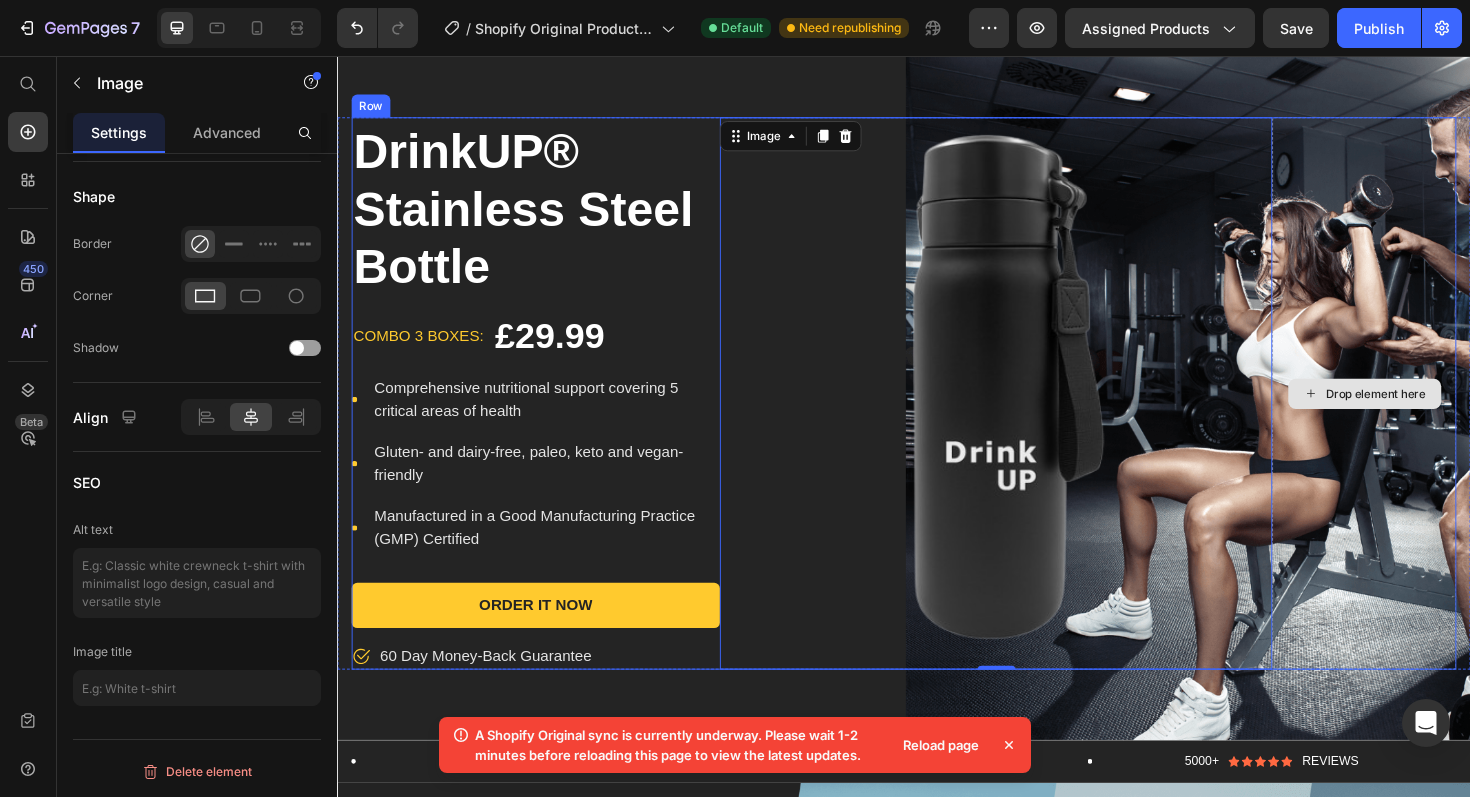 click on "Drop element here" at bounding box center (1424, 413) 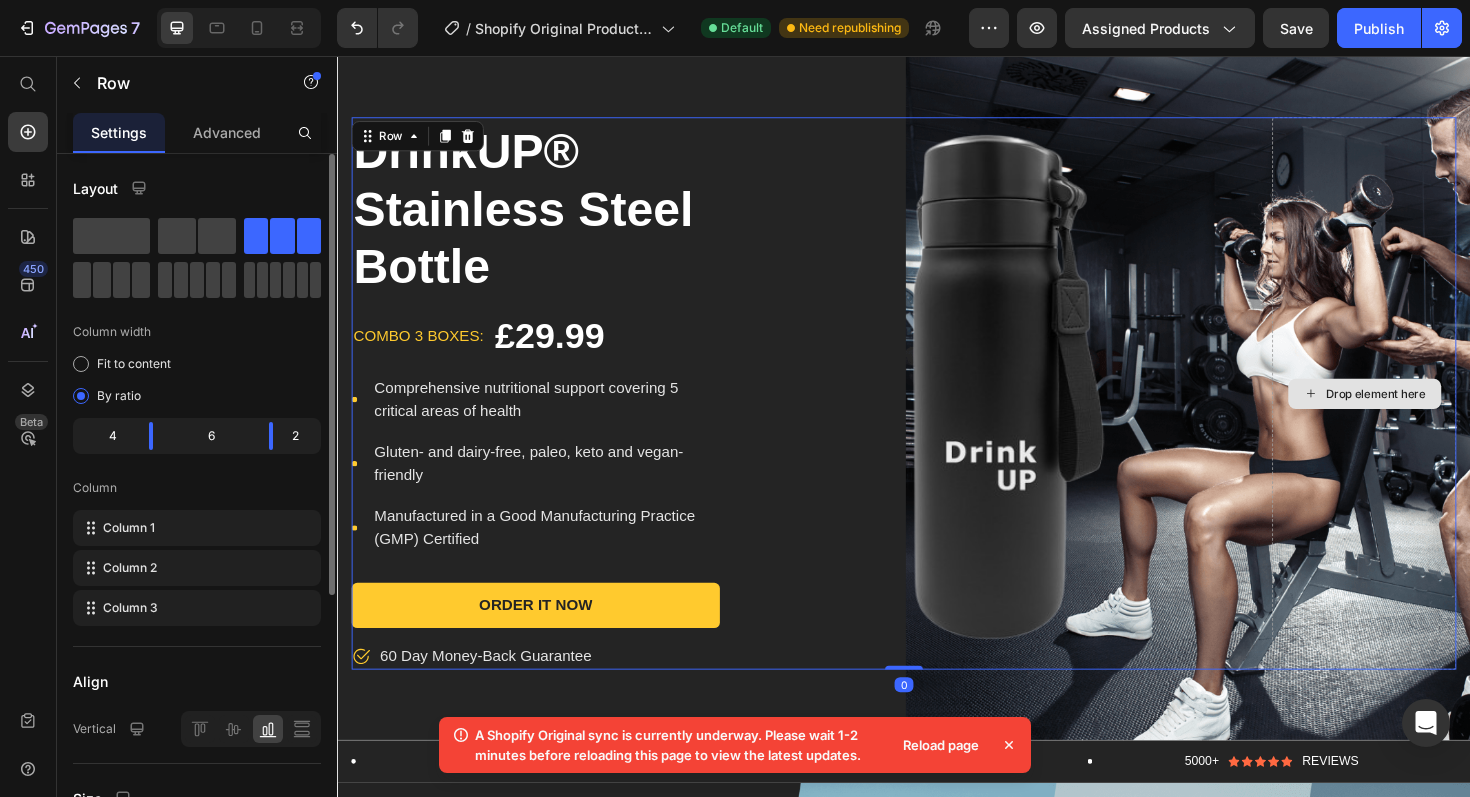 click on "Drop element here" at bounding box center [1424, 413] 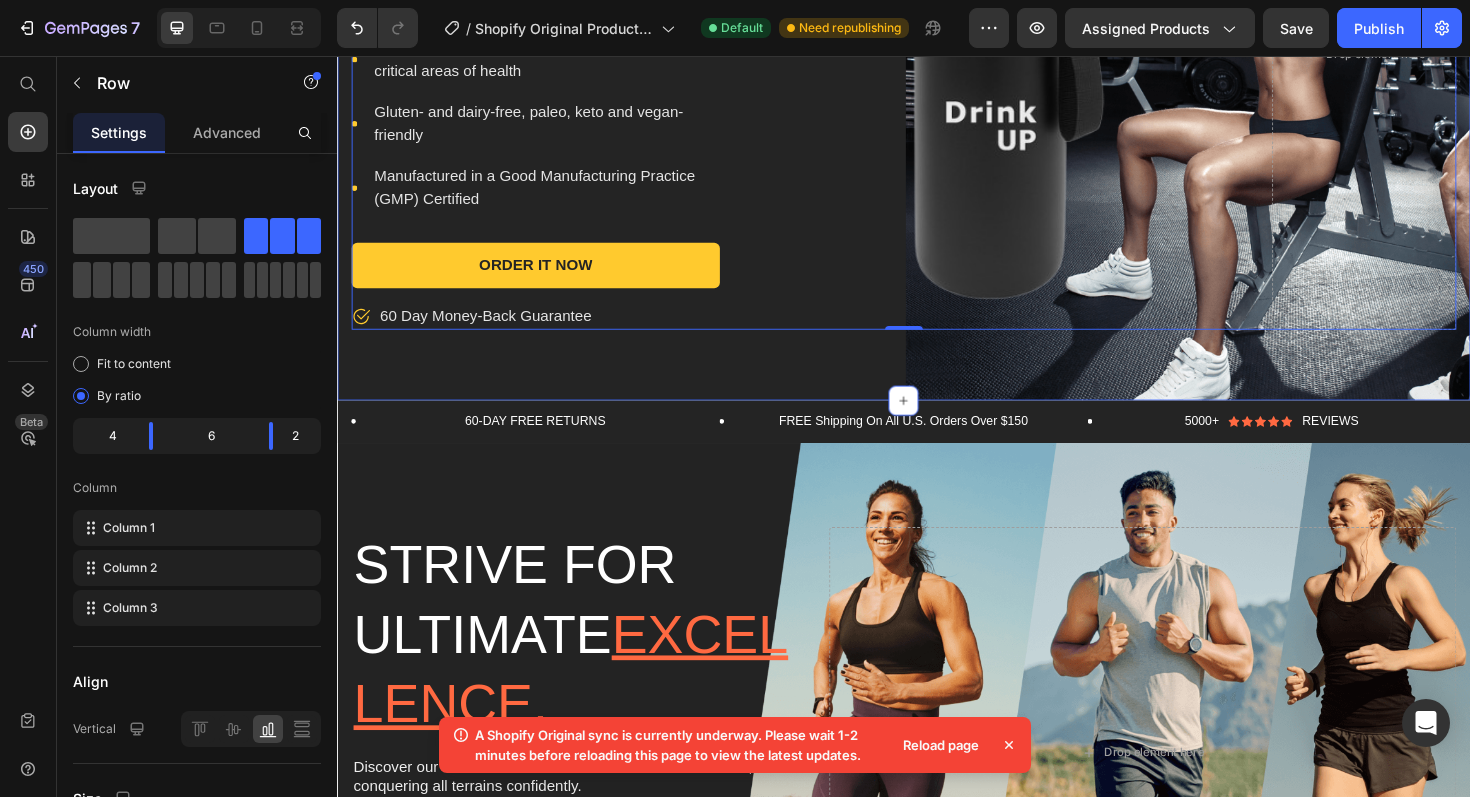 scroll, scrollTop: 429, scrollLeft: 0, axis: vertical 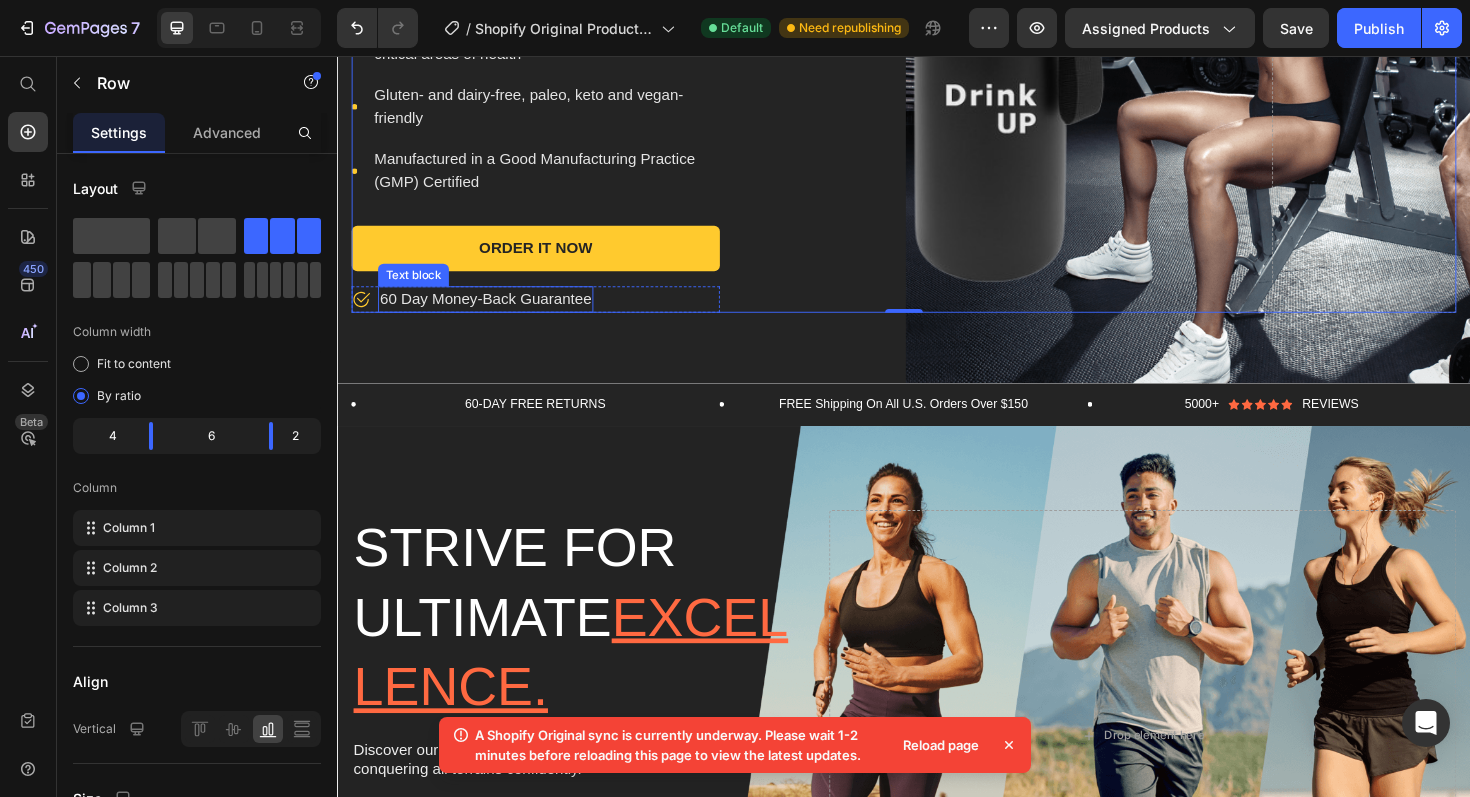 click on "60 Day Money-Back Guarantee" at bounding box center [494, 314] 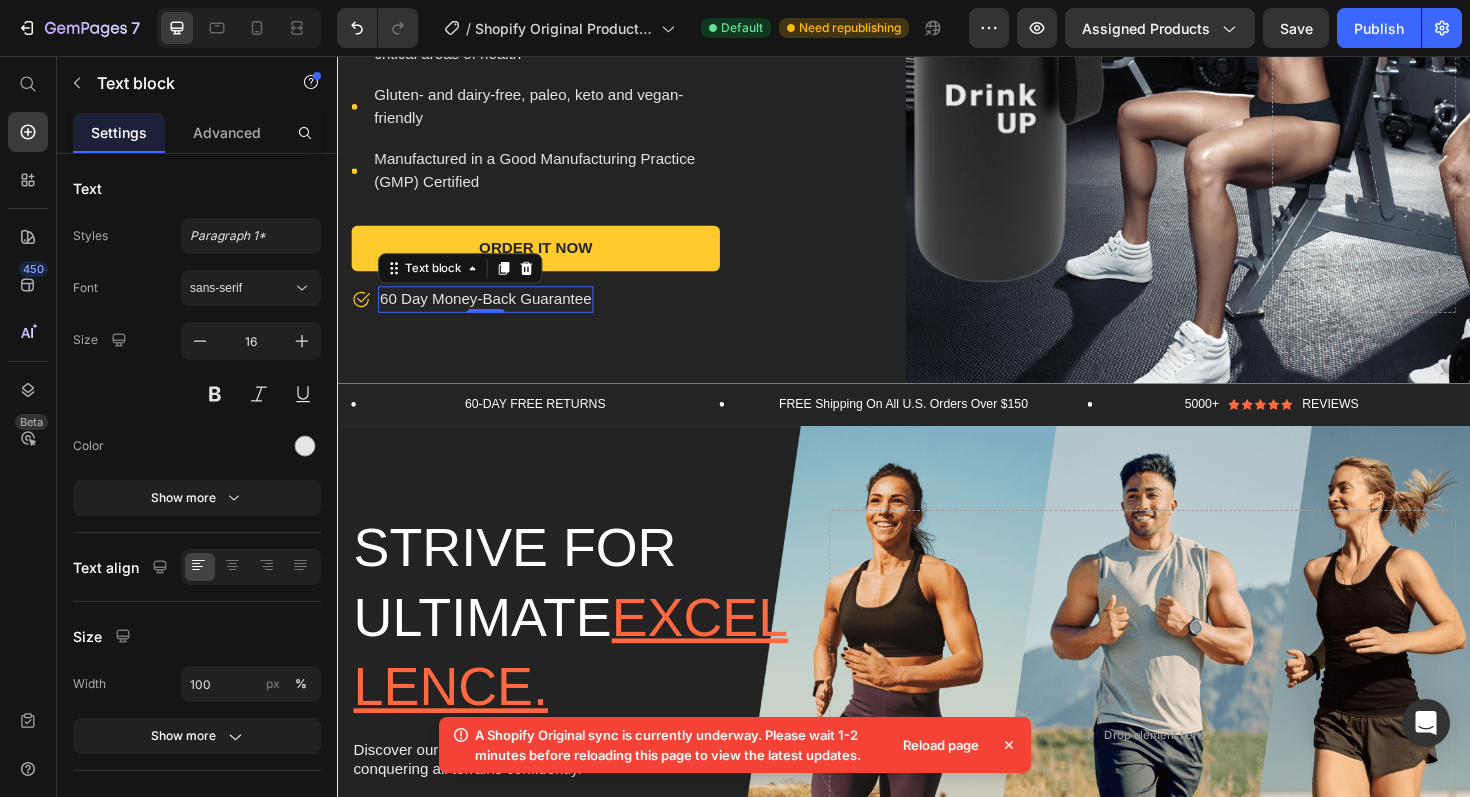 click on "60 Day Money-Back Guarantee" at bounding box center [494, 314] 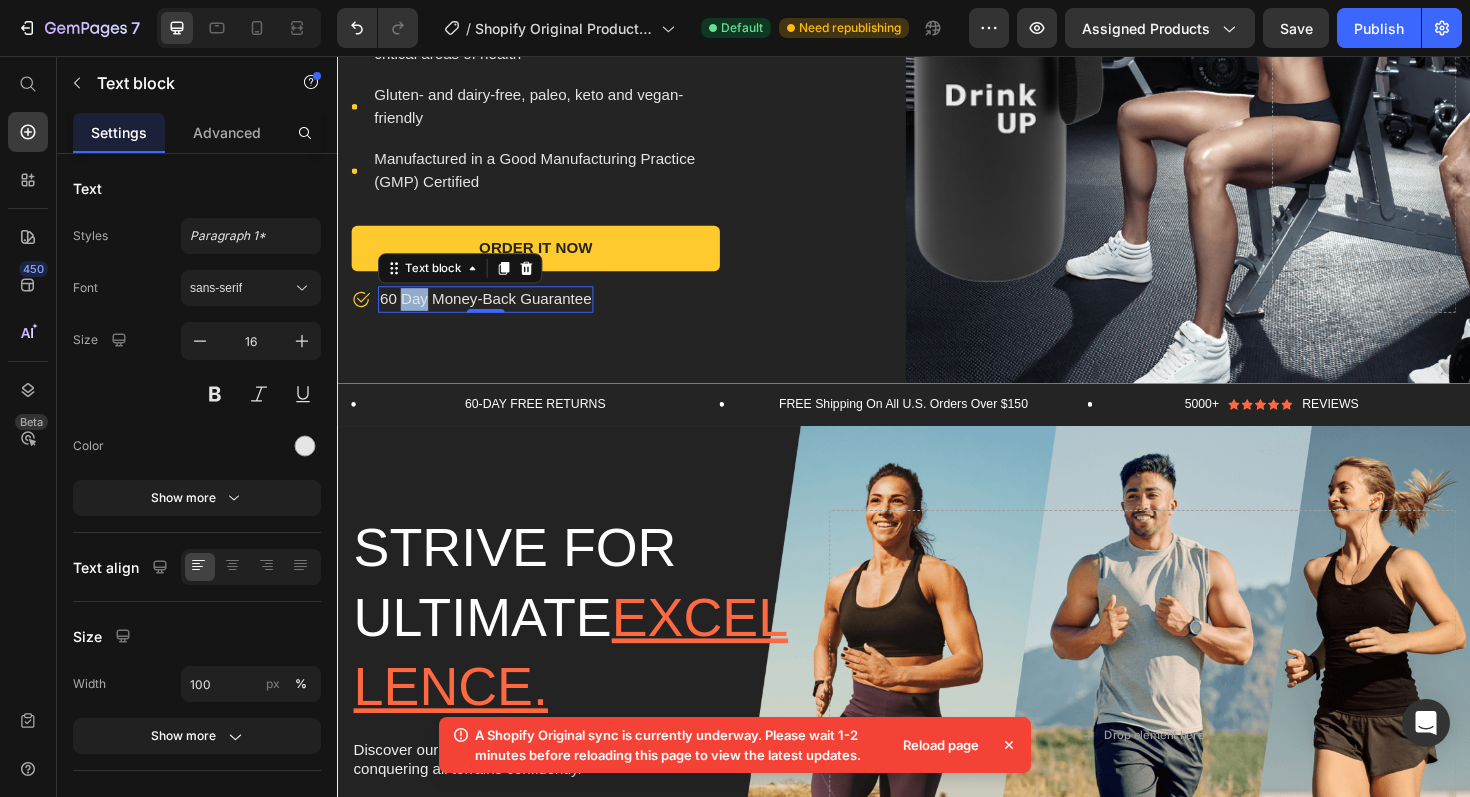 click on "60 Day Money-Back Guarantee" at bounding box center (494, 314) 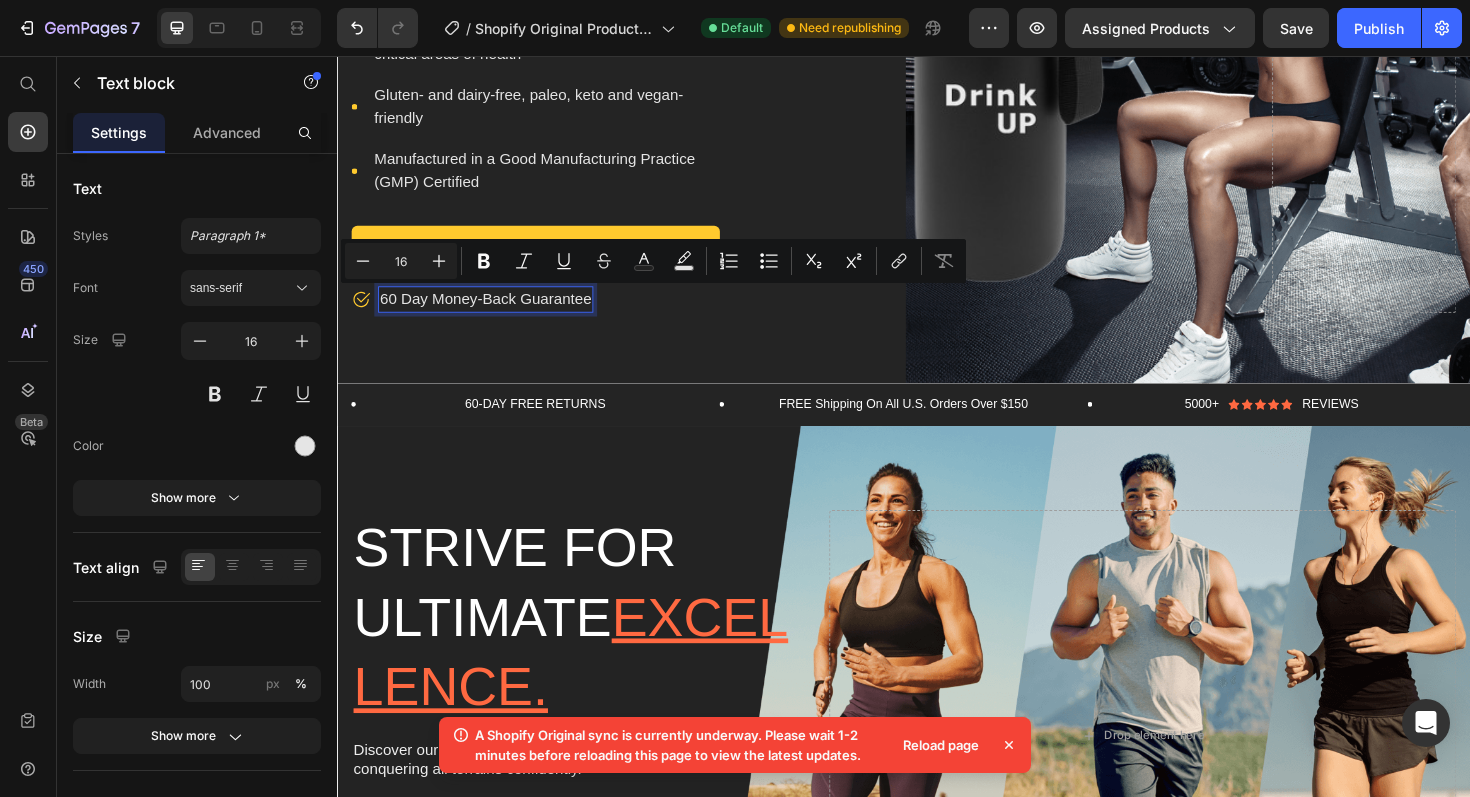 click on "60 Day Money-Back Guarantee" at bounding box center [494, 314] 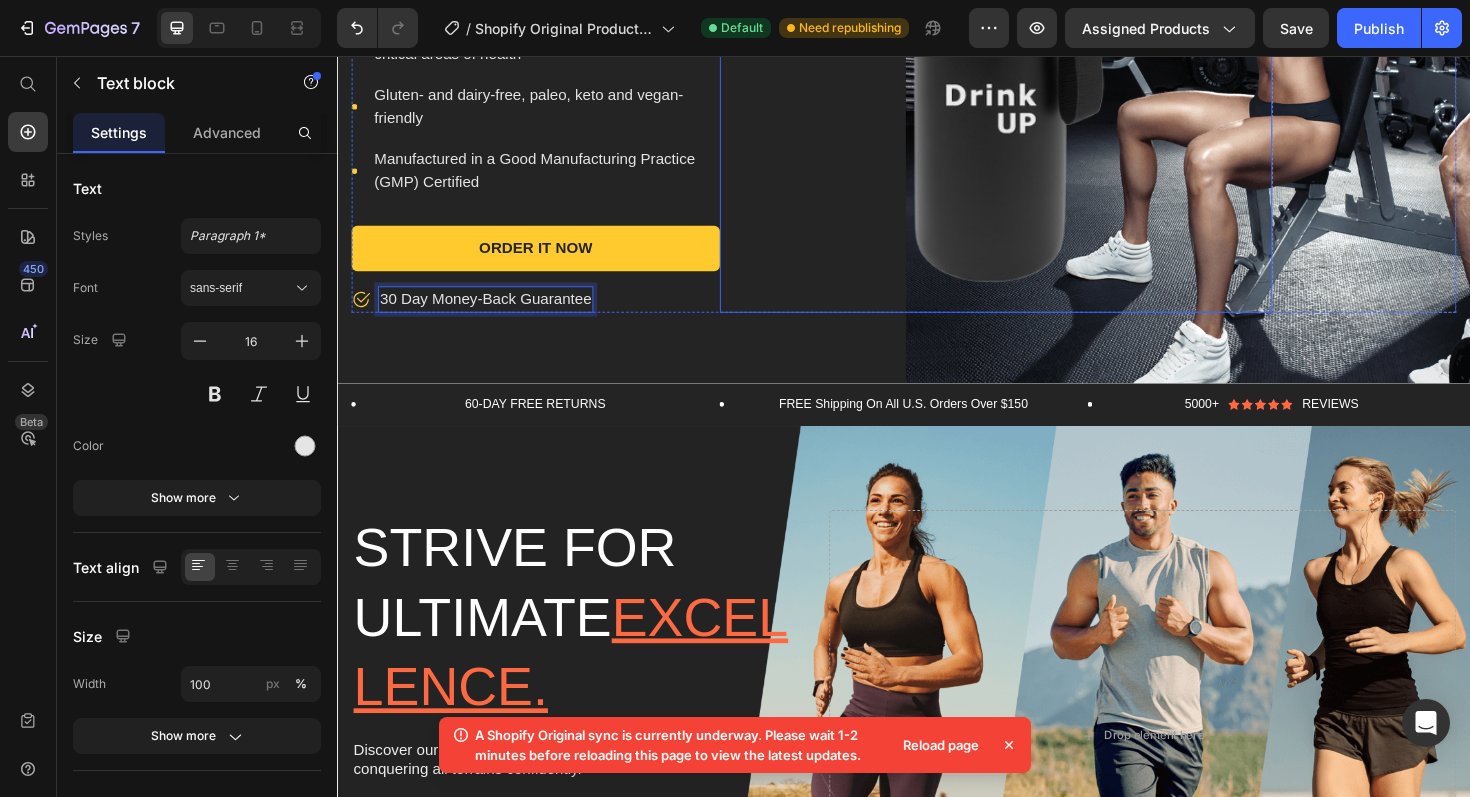 click at bounding box center (1034, 35) 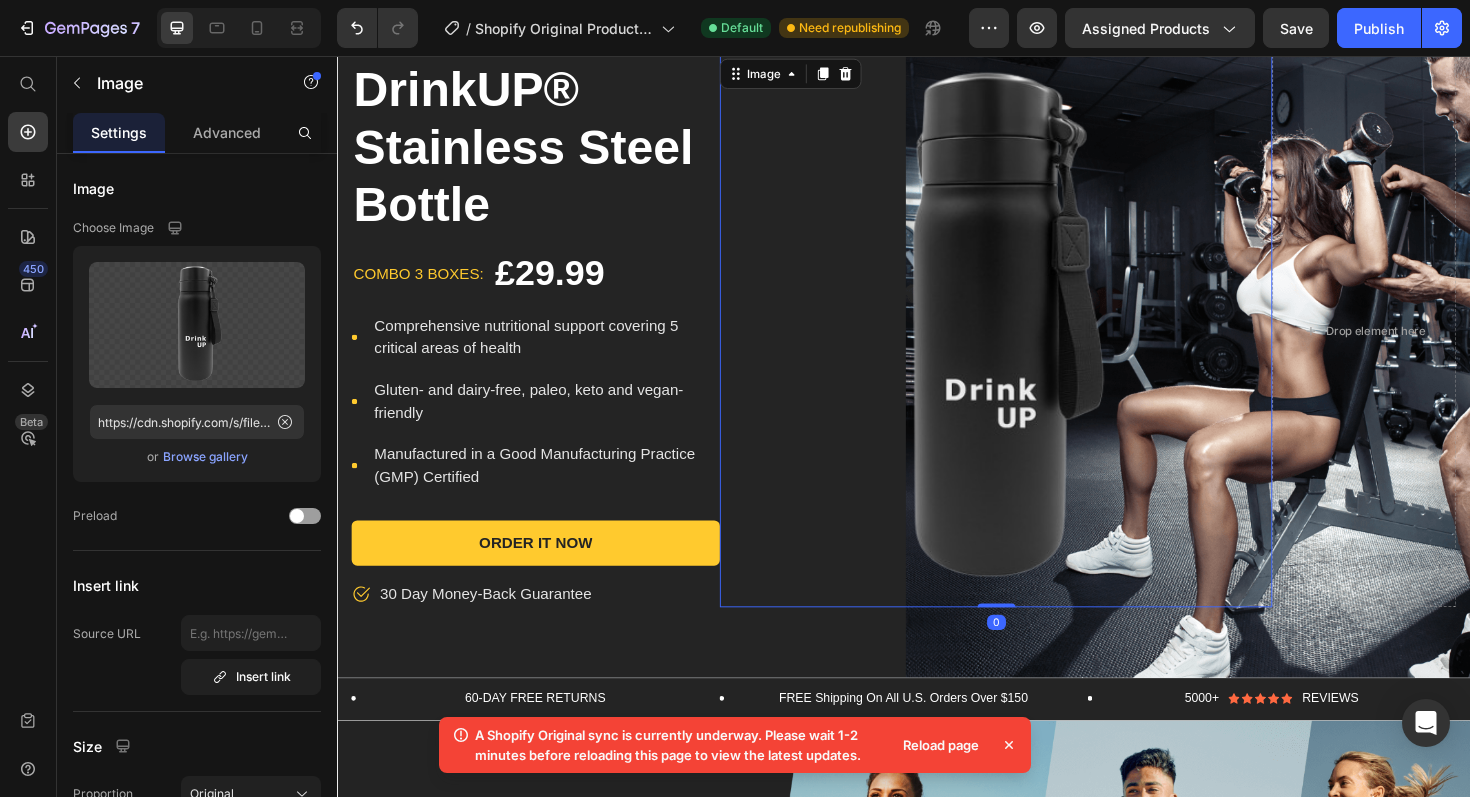 scroll, scrollTop: 112, scrollLeft: 0, axis: vertical 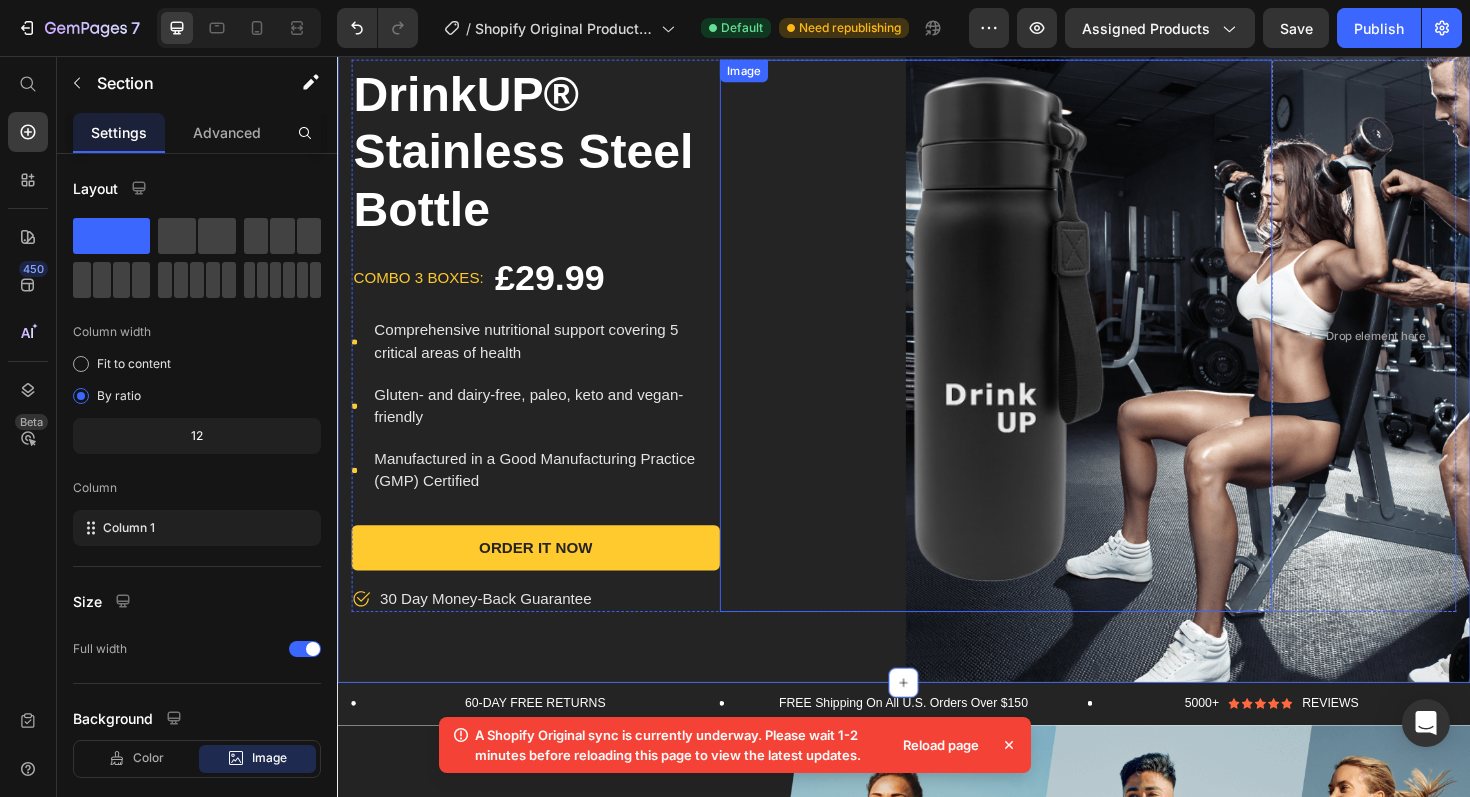 click at bounding box center (1034, 352) 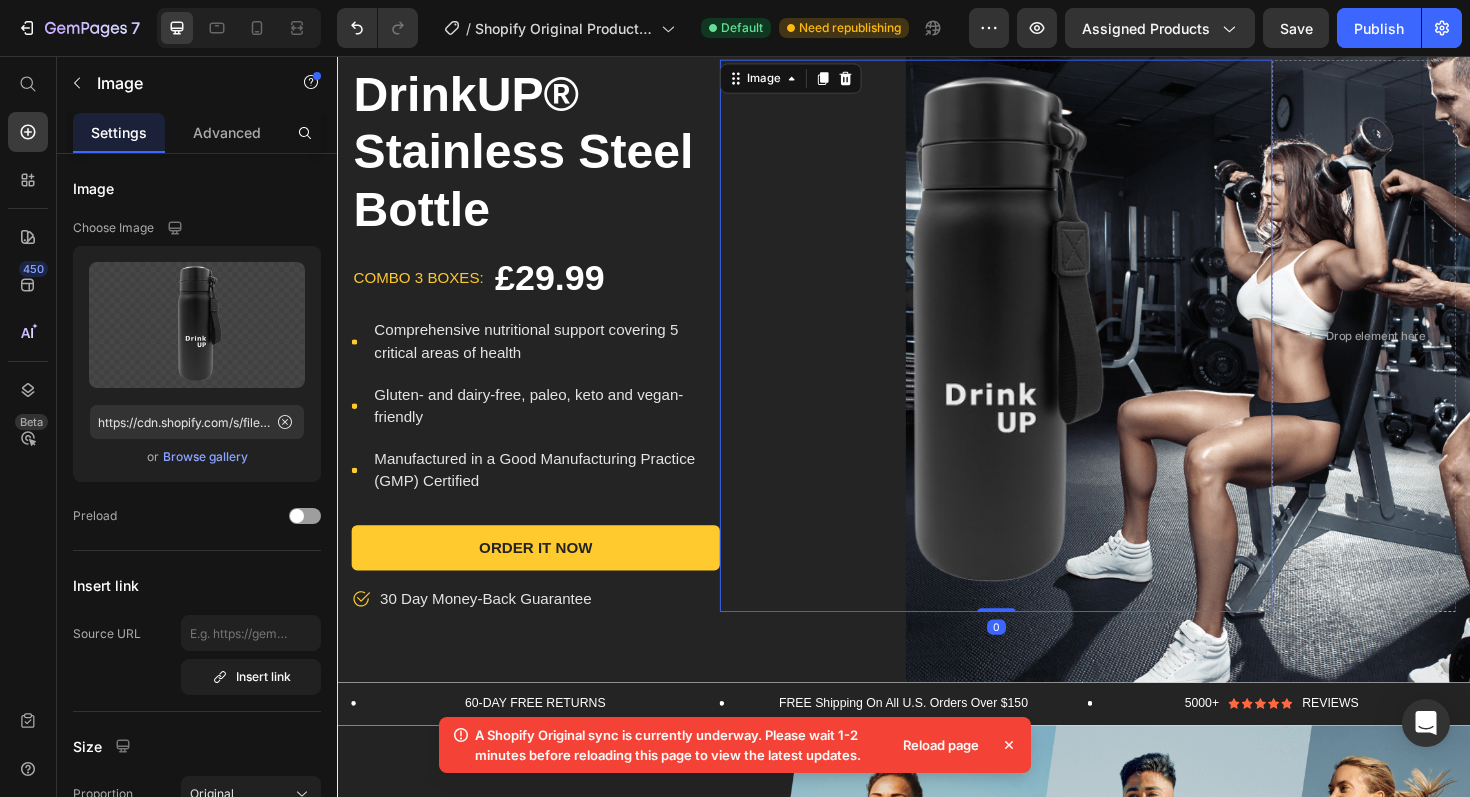 drag, startPoint x: 1043, startPoint y: 643, endPoint x: 1052, endPoint y: 577, distance: 66.61081 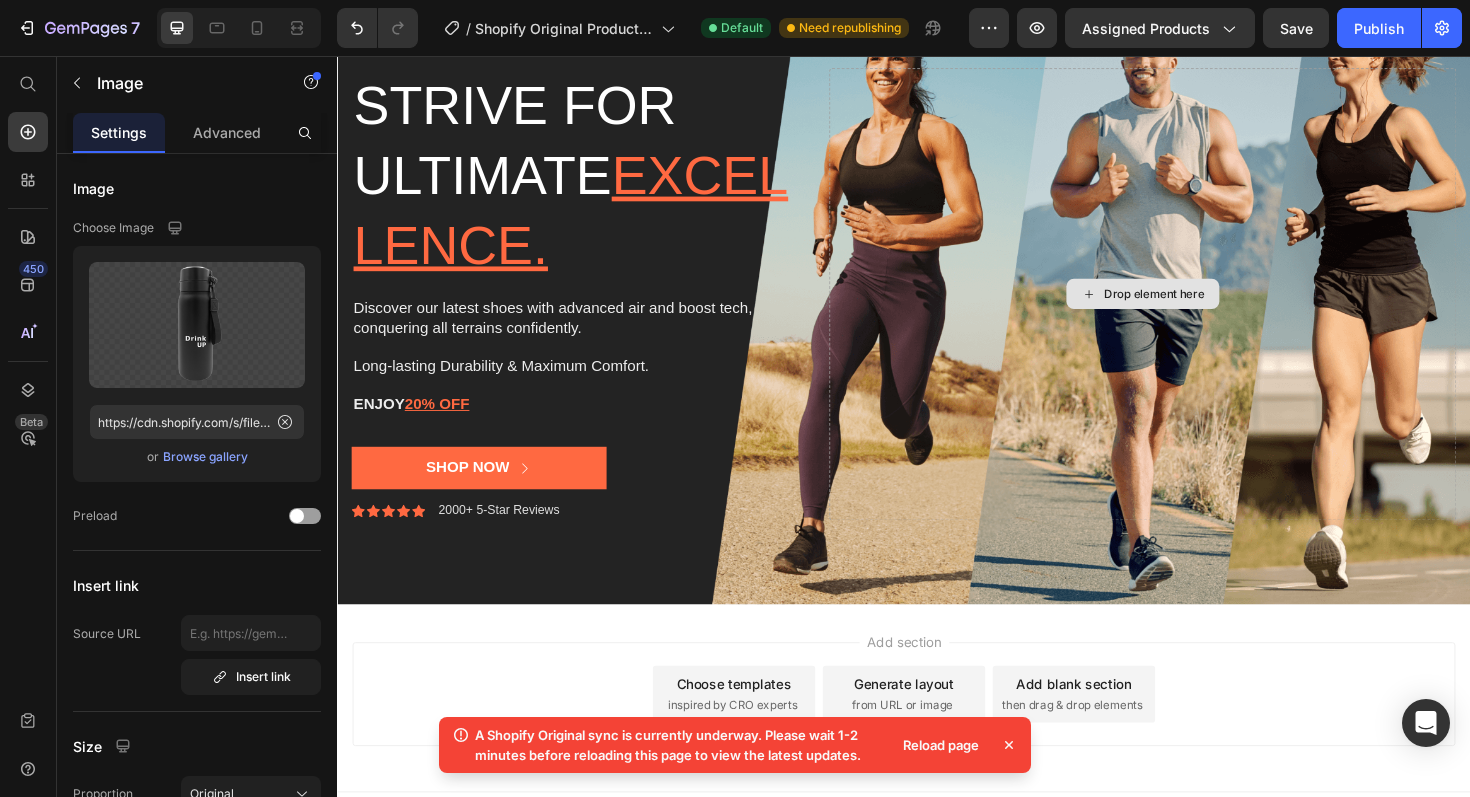 scroll, scrollTop: 854, scrollLeft: 0, axis: vertical 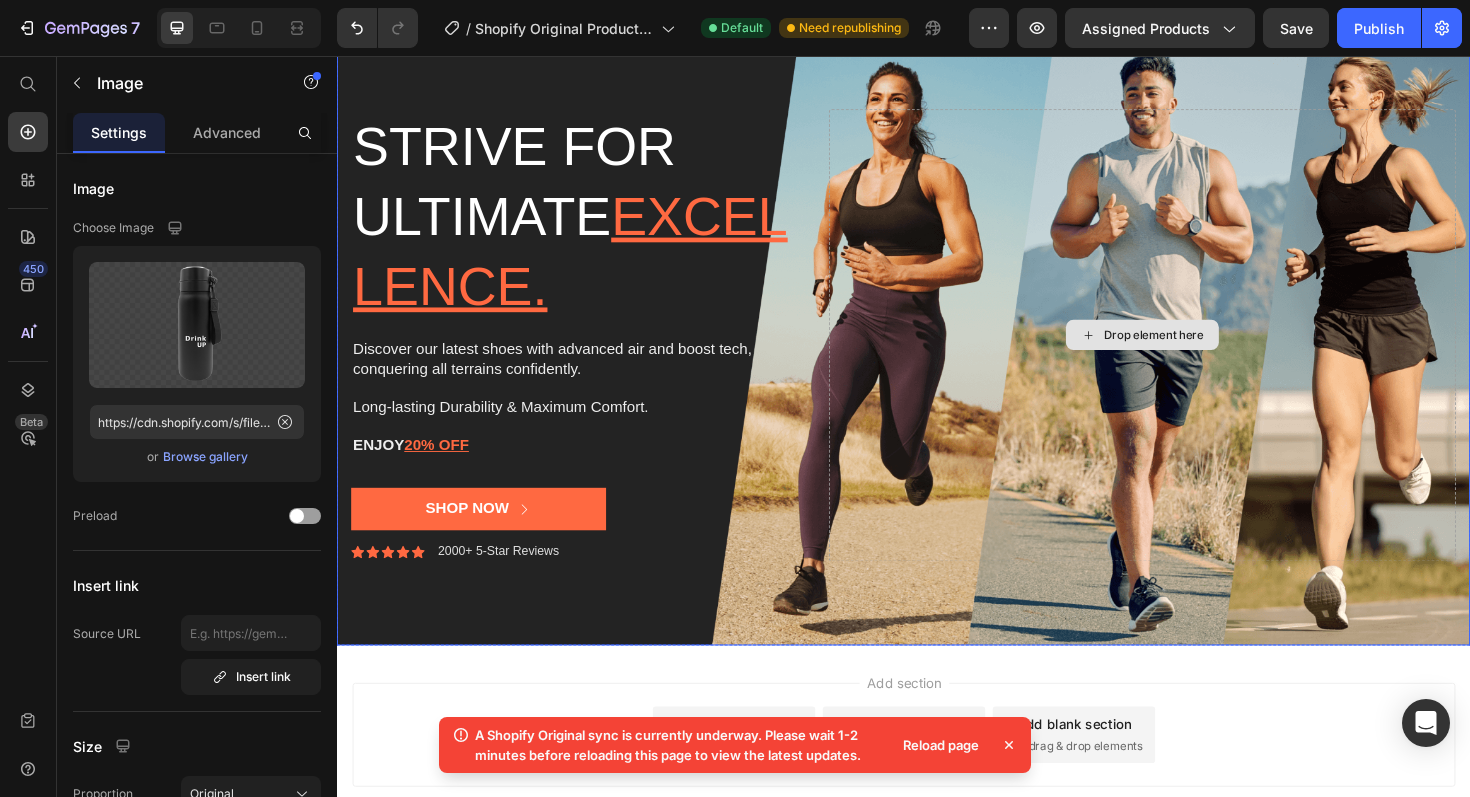 click on "Drop element here" at bounding box center [1190, 351] 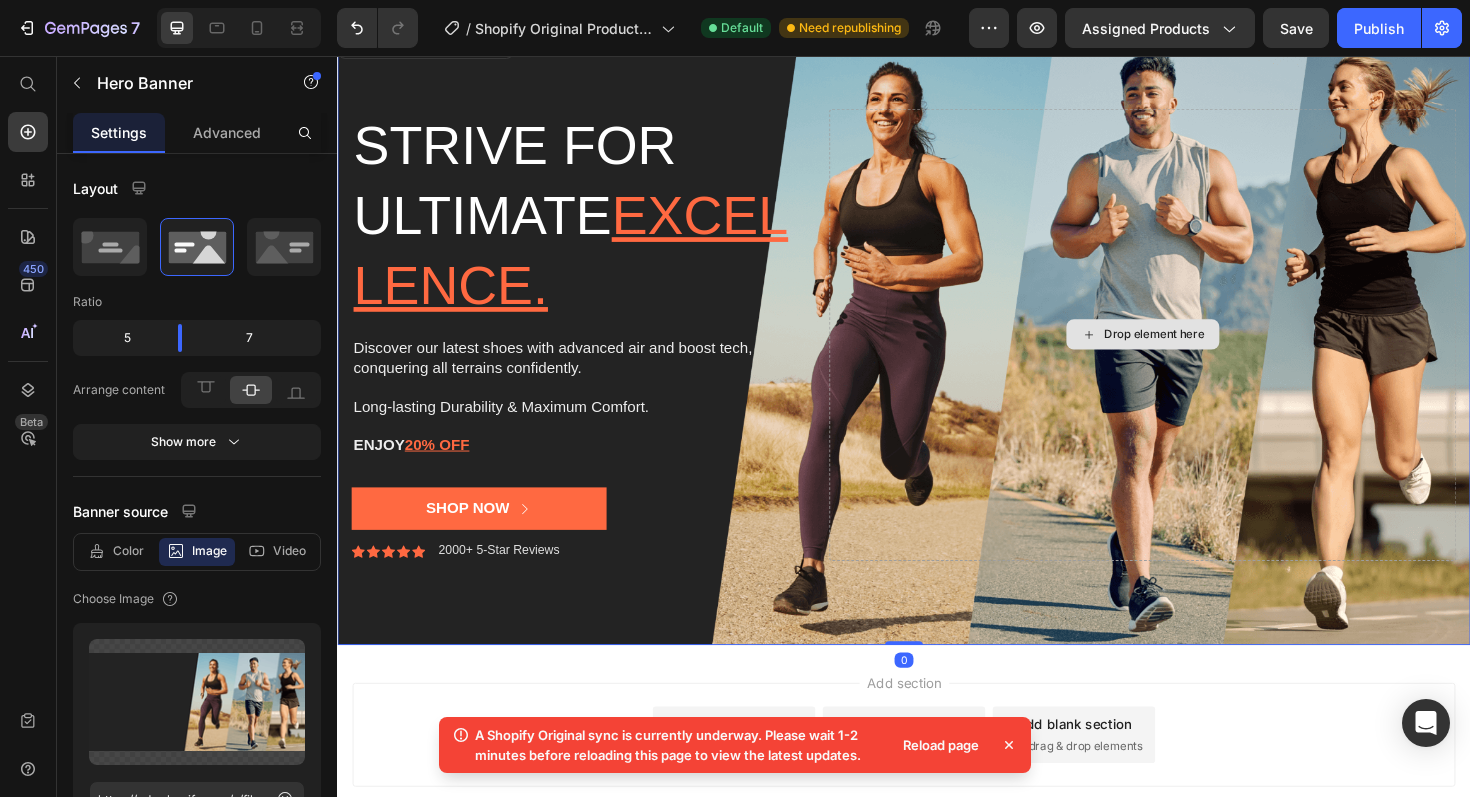 click on "Drop element here" at bounding box center (1190, 351) 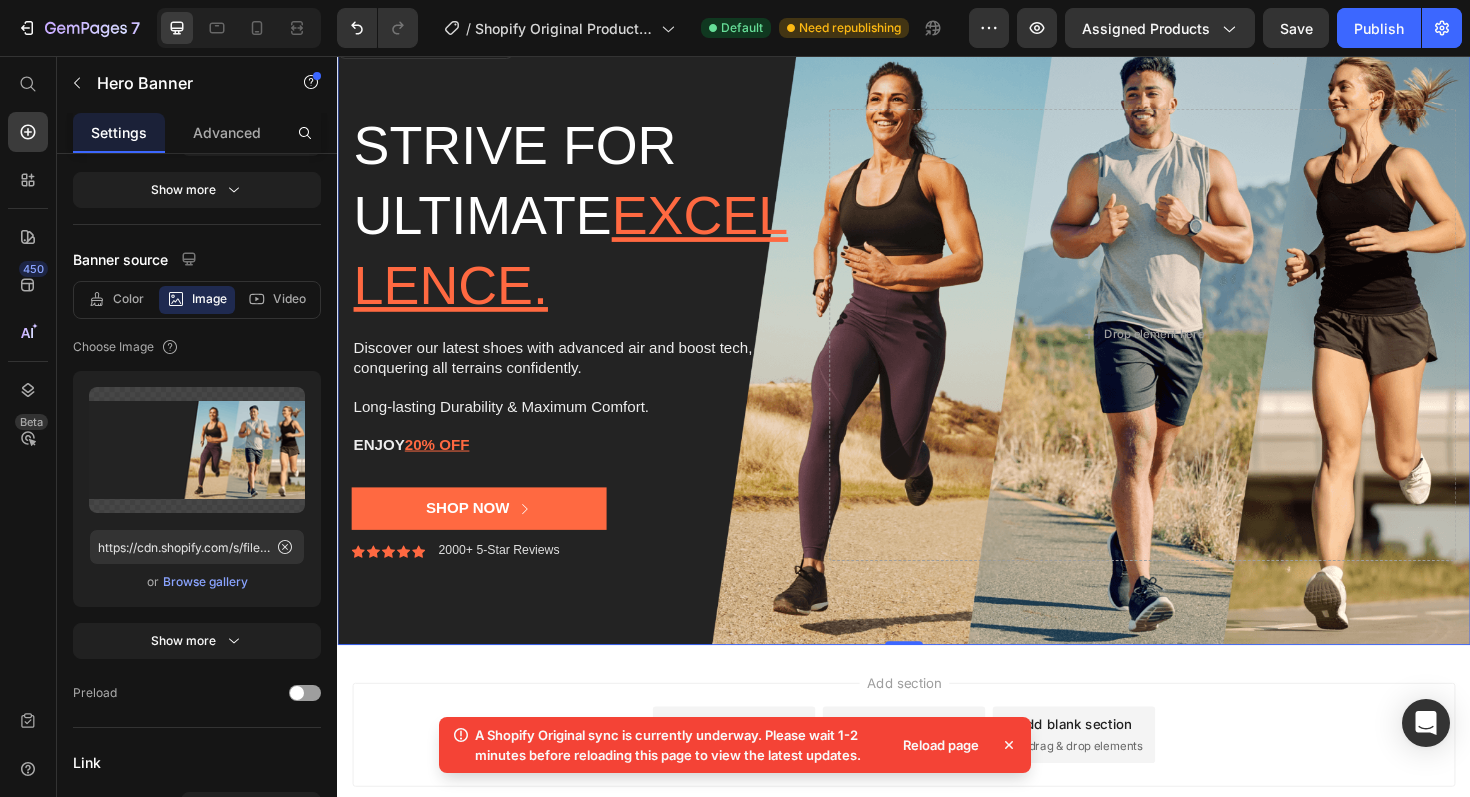 scroll, scrollTop: 0, scrollLeft: 0, axis: both 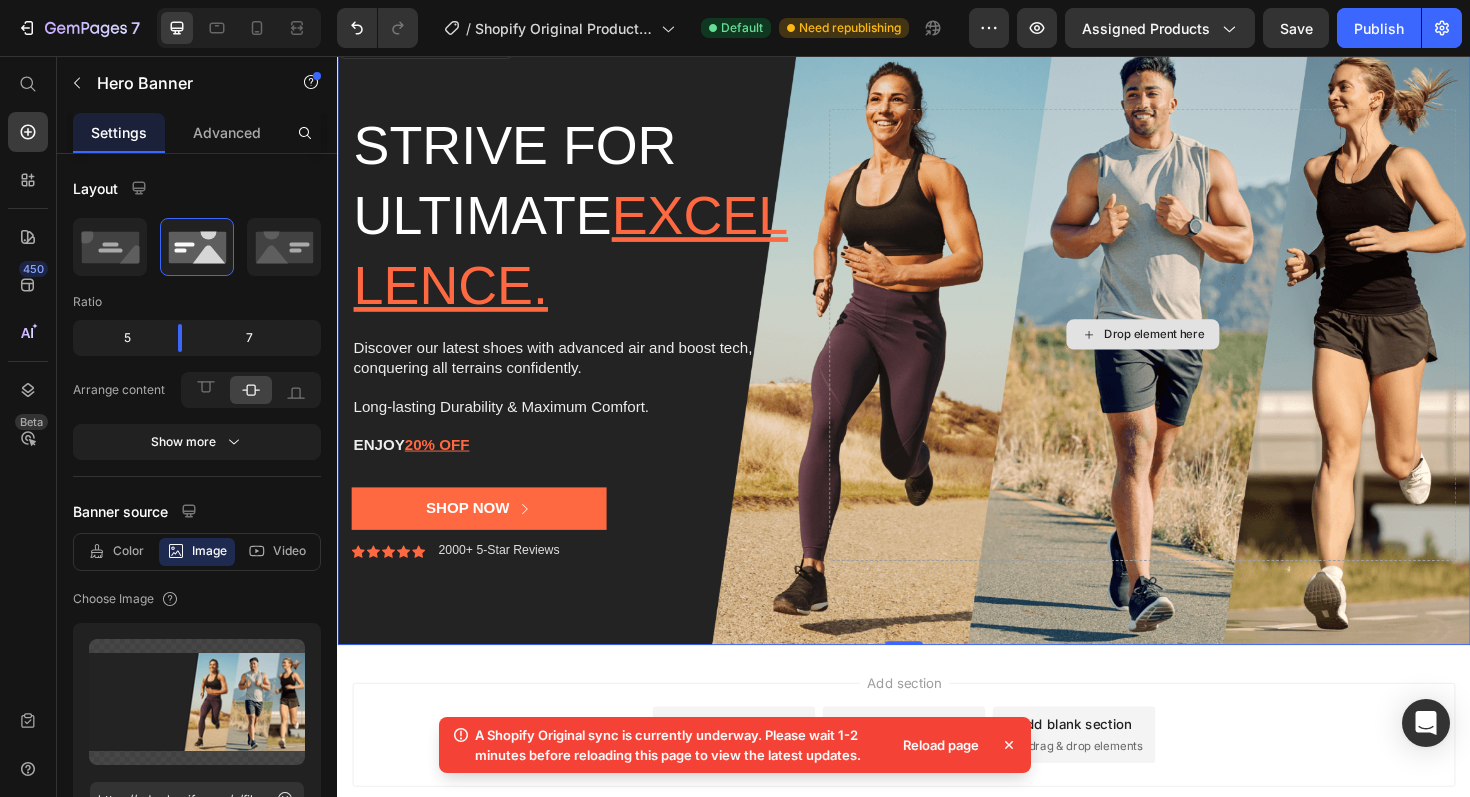 click on "Drop element here" at bounding box center (1190, 351) 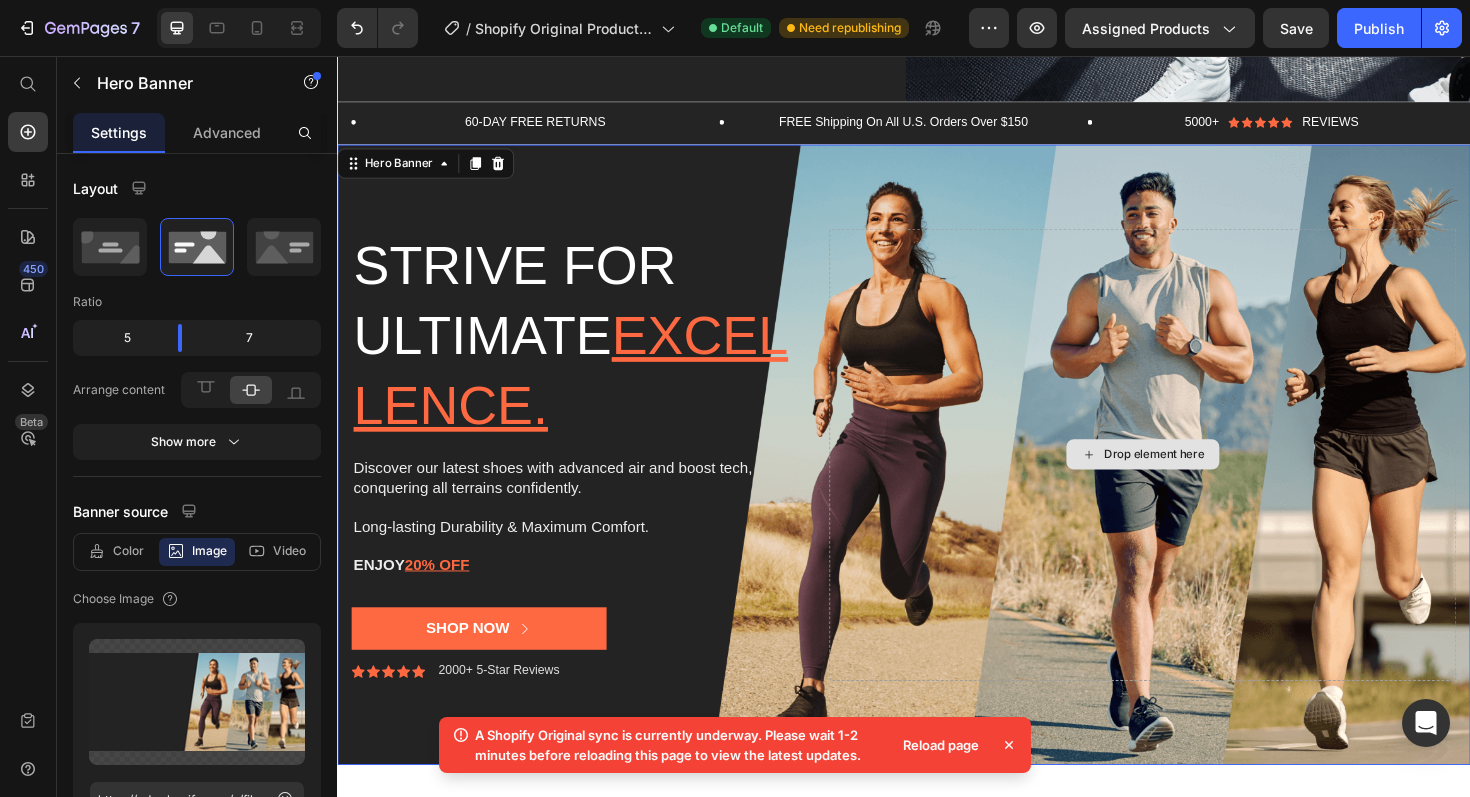 scroll, scrollTop: 717, scrollLeft: 0, axis: vertical 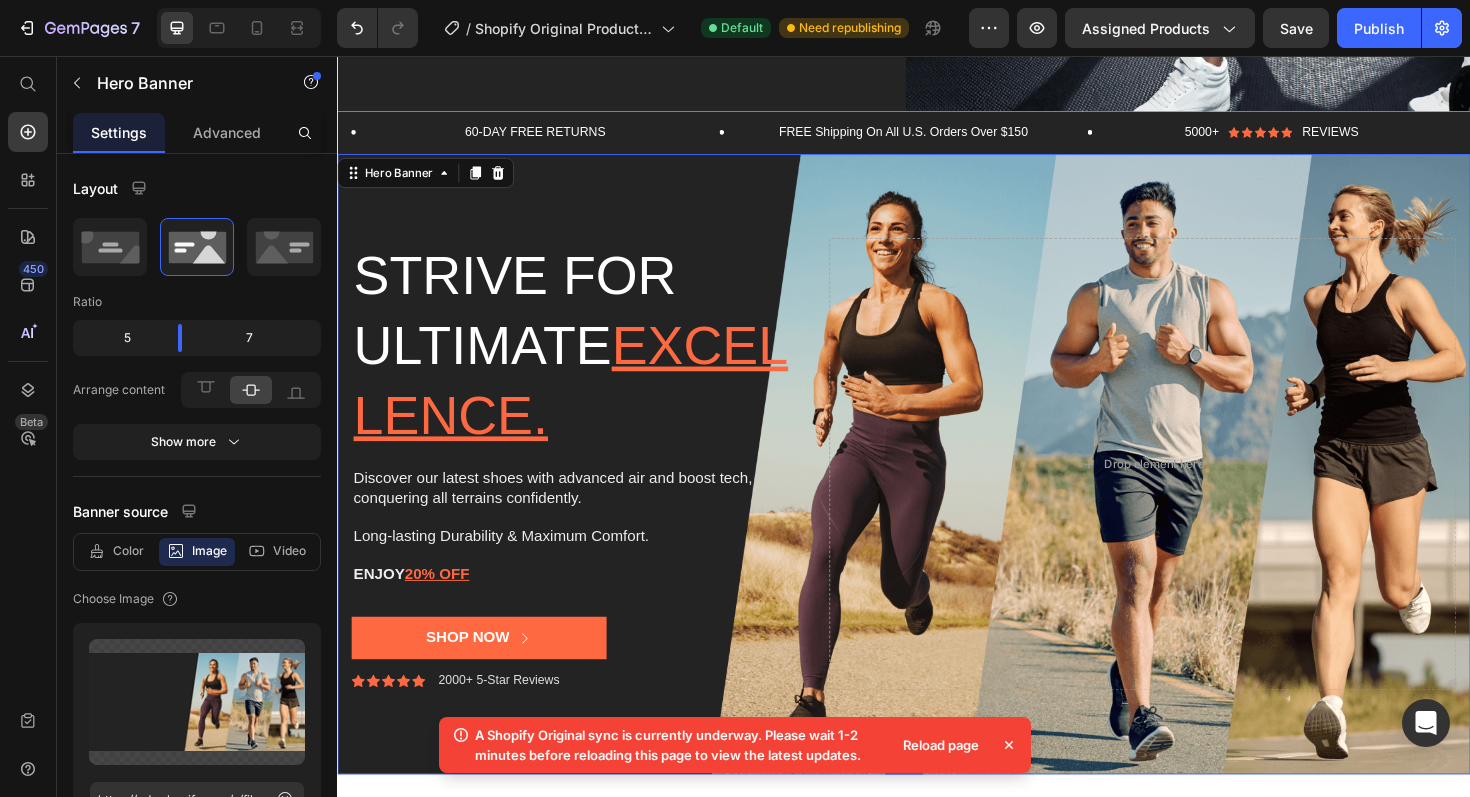 click at bounding box center (937, 488) 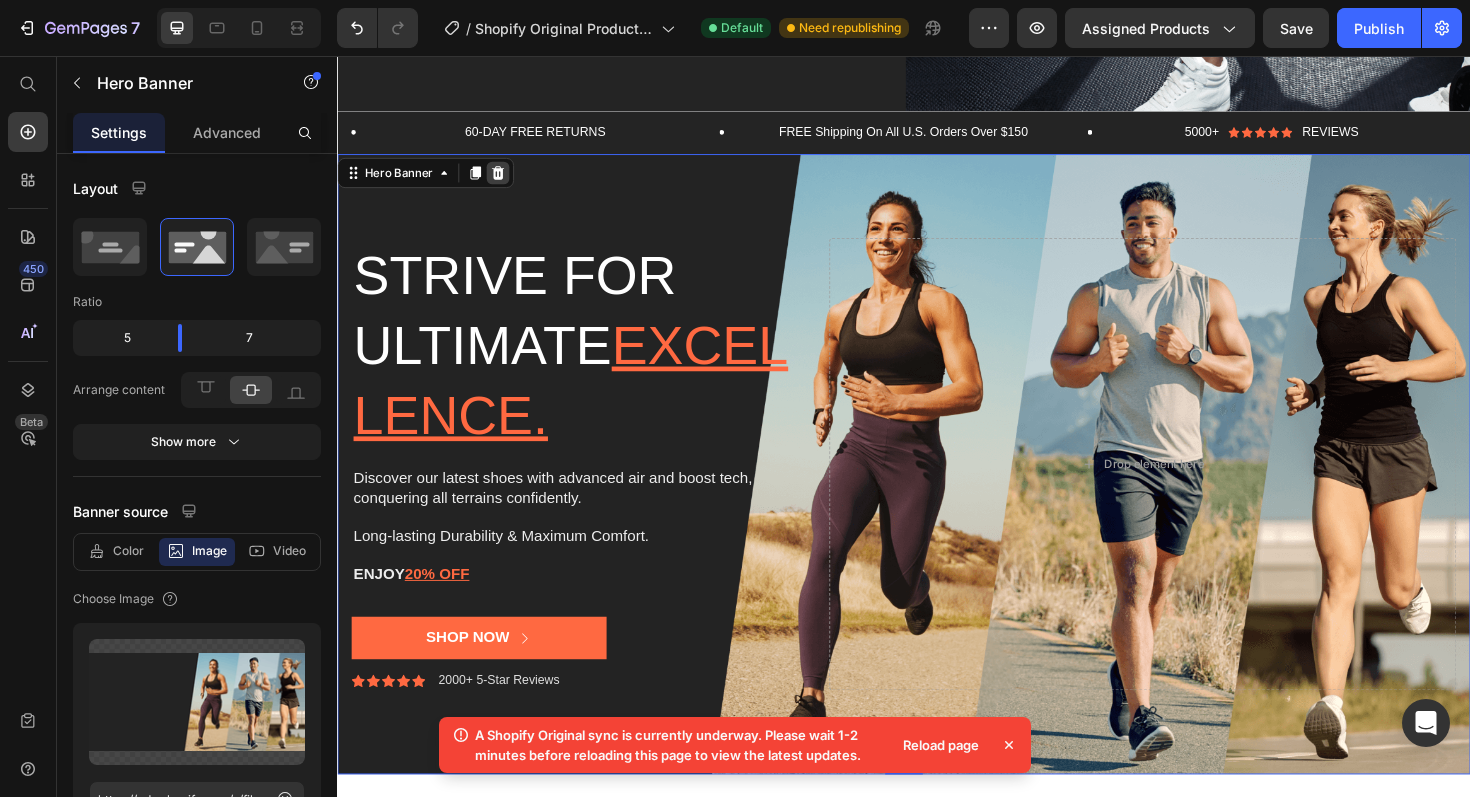 click 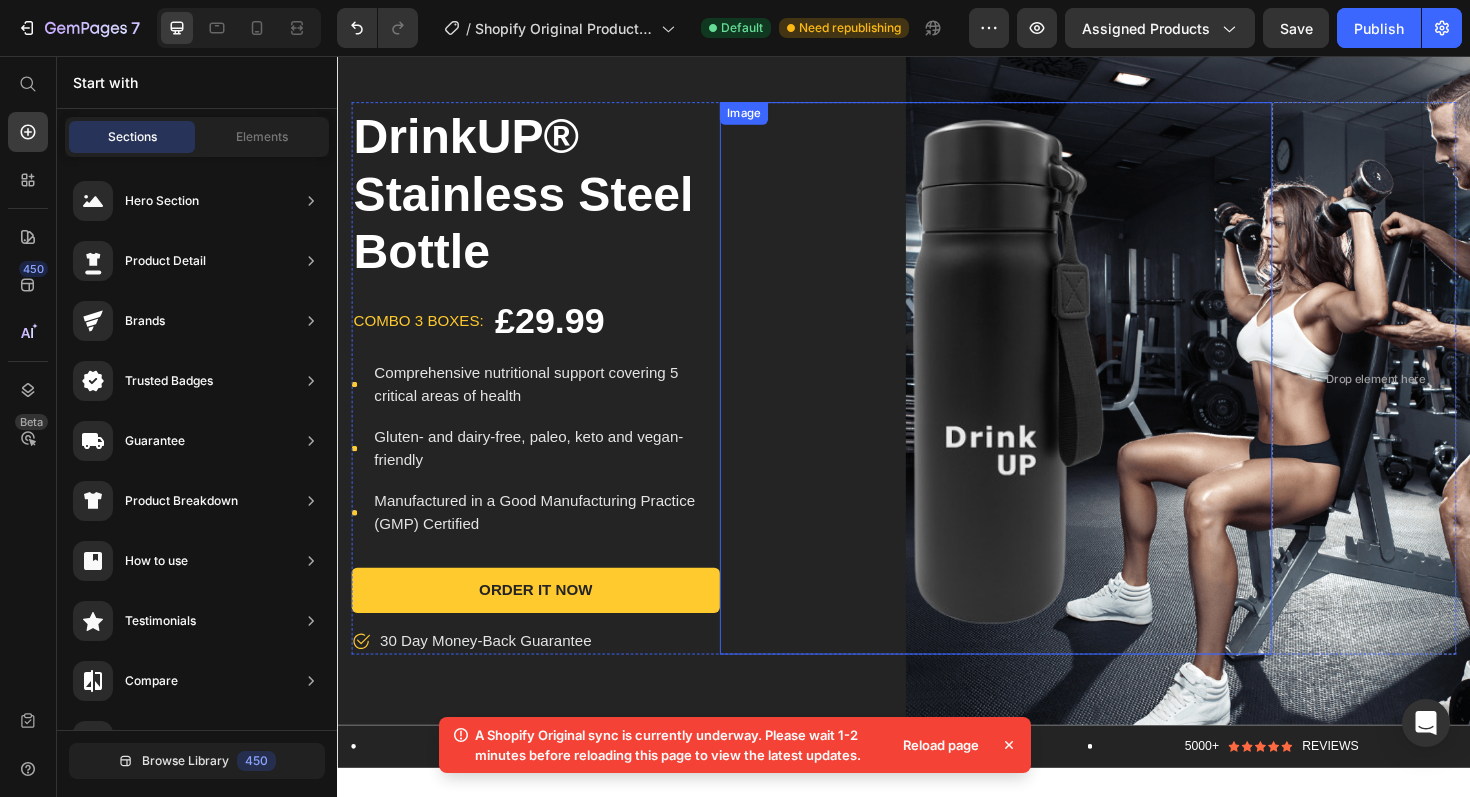 scroll, scrollTop: 0, scrollLeft: 0, axis: both 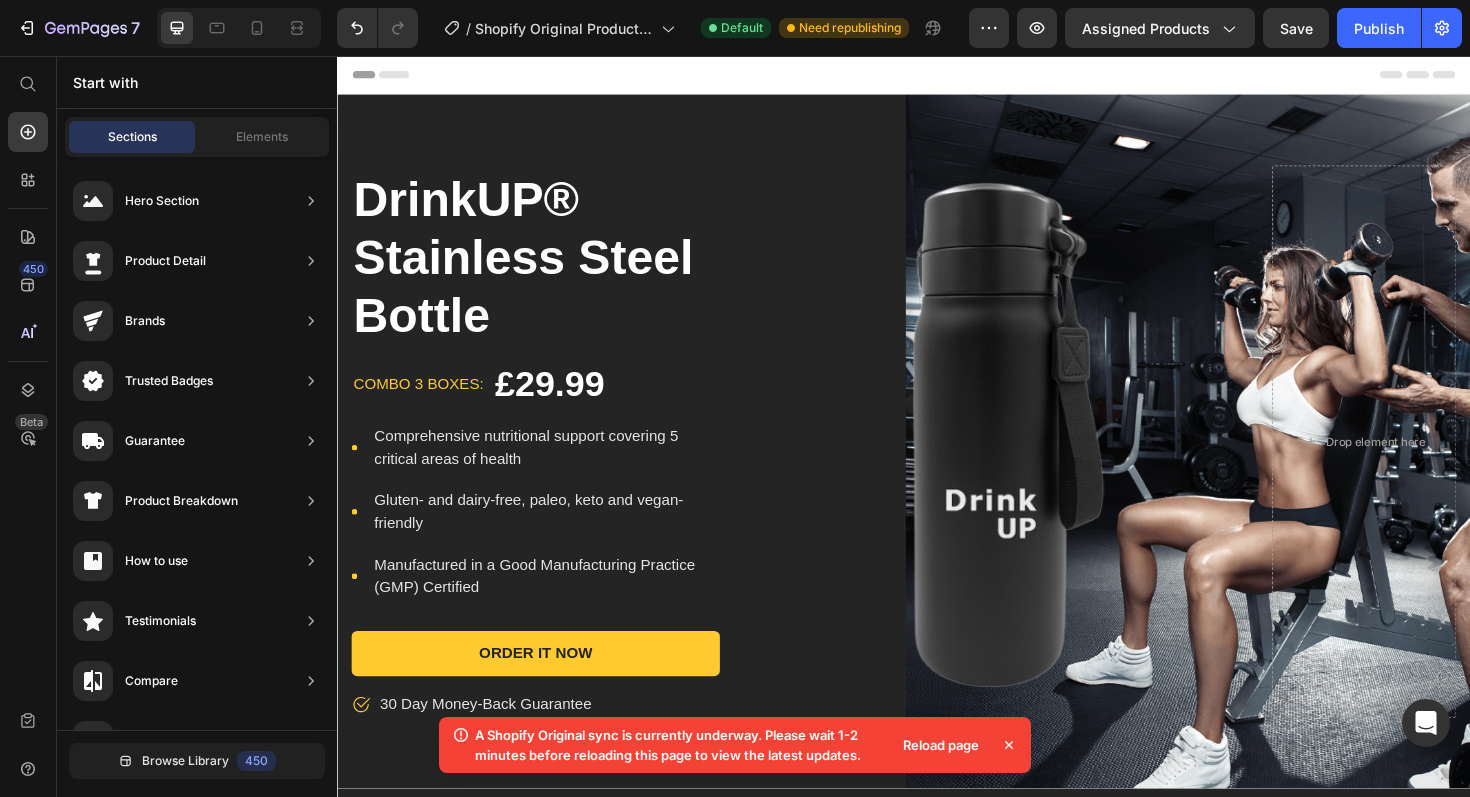 click 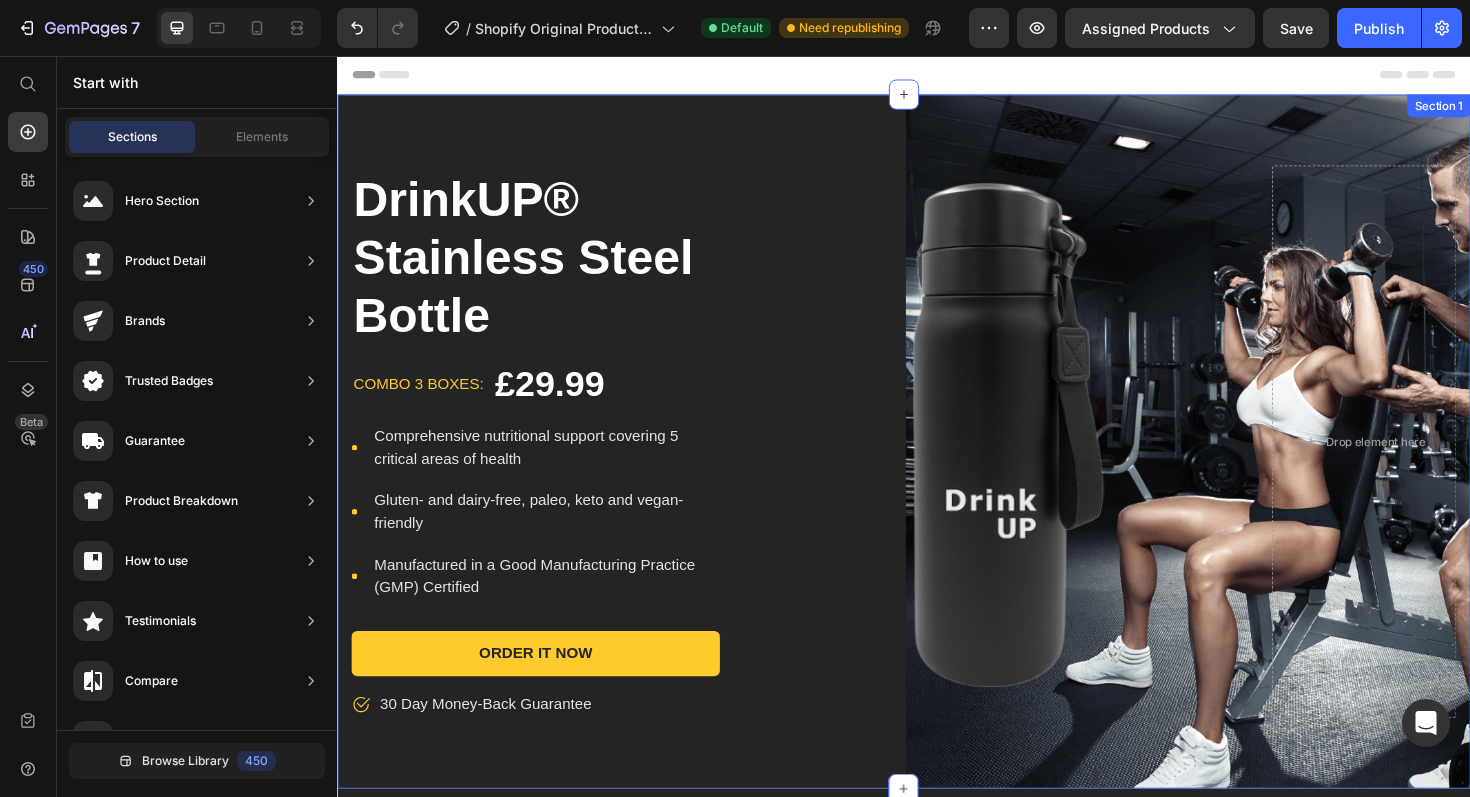 click on "DrinkUP® Stainless Steel Bottle Product Title combo 3 boxes: Text block £29.99 Product Price Row       Icon Comprehensive nutritional support covering 5 critical areas of health Text block       Icon Gluten- and dairy-free, paleo, keto and vegan-friendly Text block       Icon Manufactured in a Good Manufacturing Practice (GMP) Certified Text block Icon List Order It Now Product Cart Button         Icon 30 Day Money-Back Guarantee Text block Row Image
Drop element here Row Product Section 1" at bounding box center [937, 464] 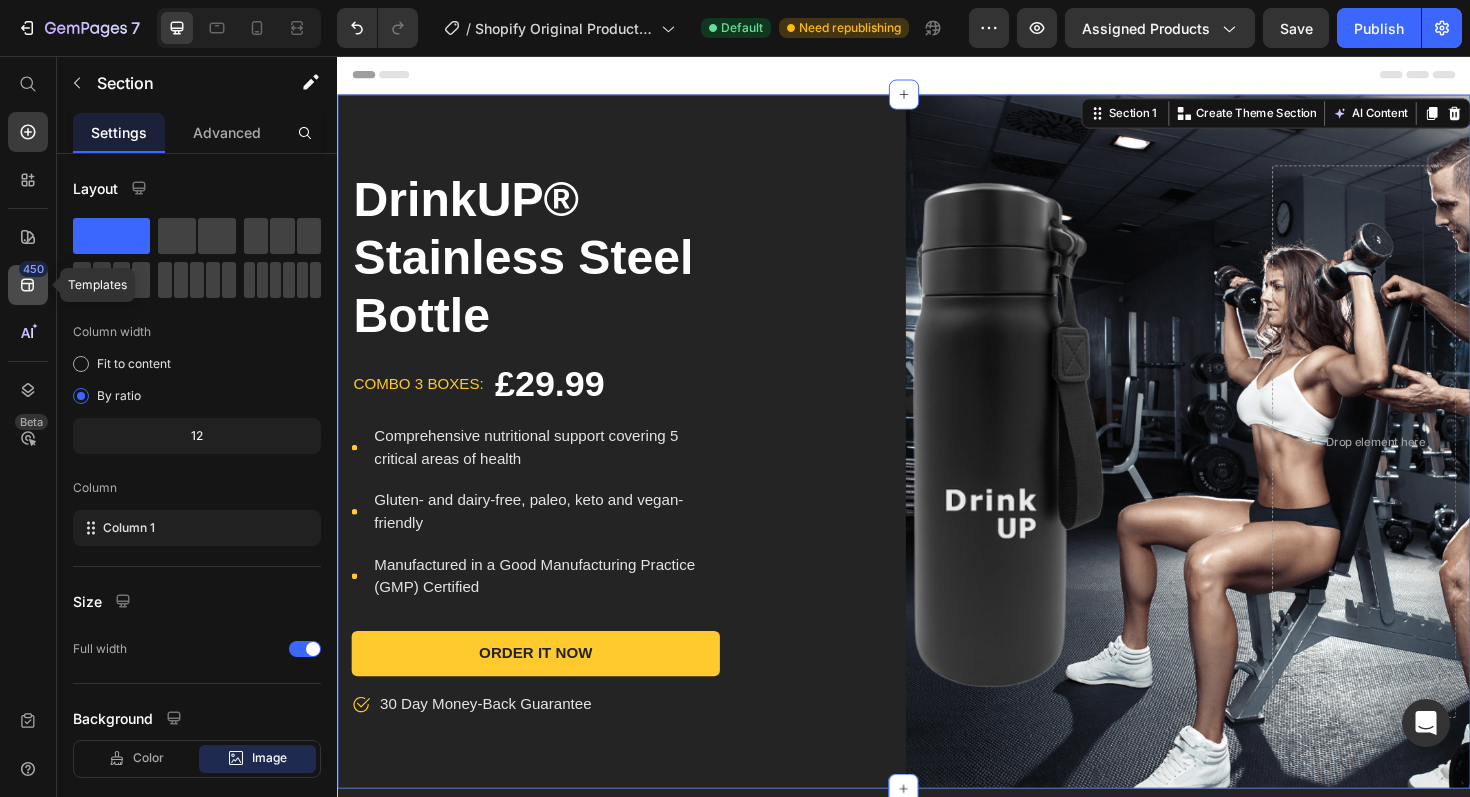 click on "450" 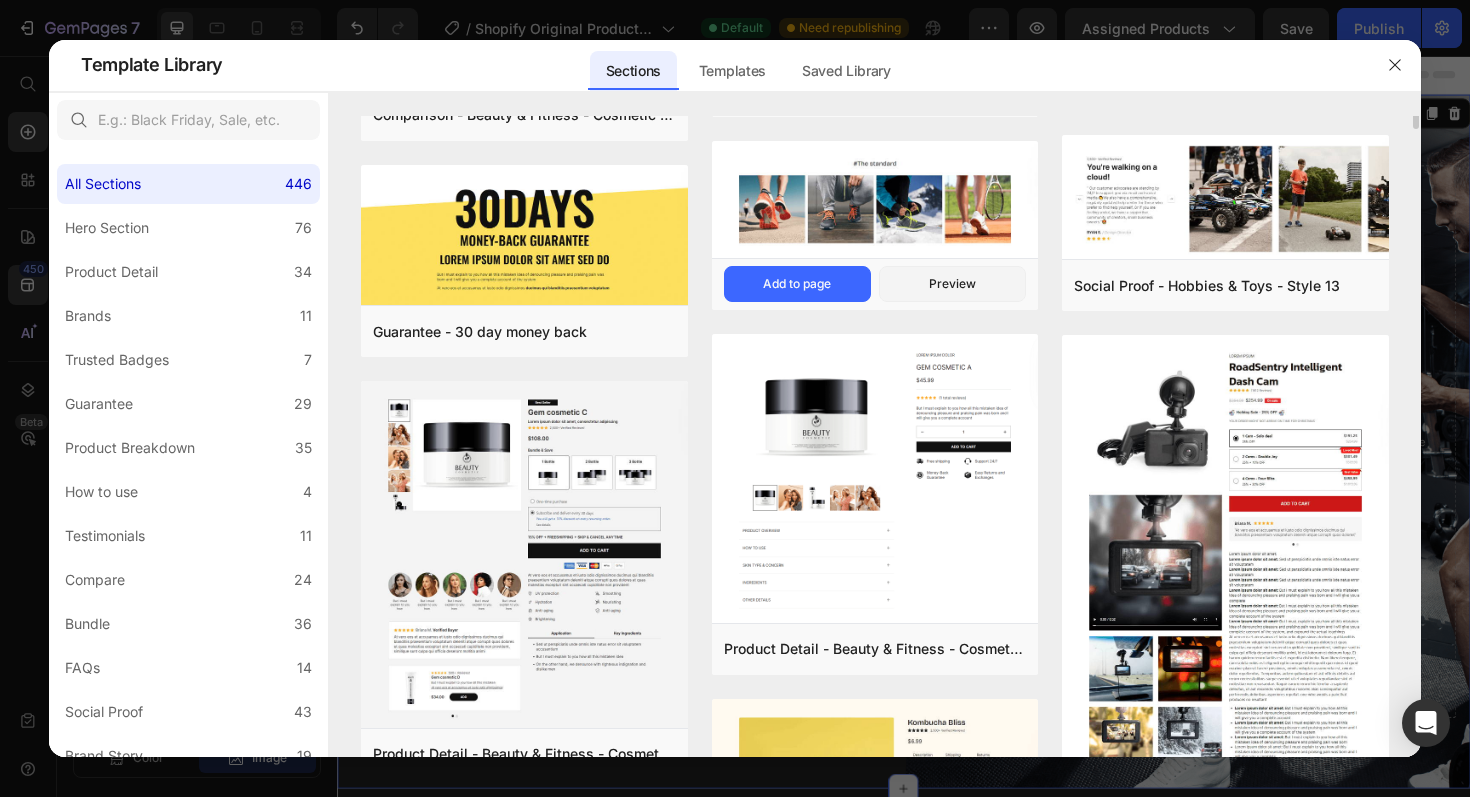scroll, scrollTop: 0, scrollLeft: 0, axis: both 